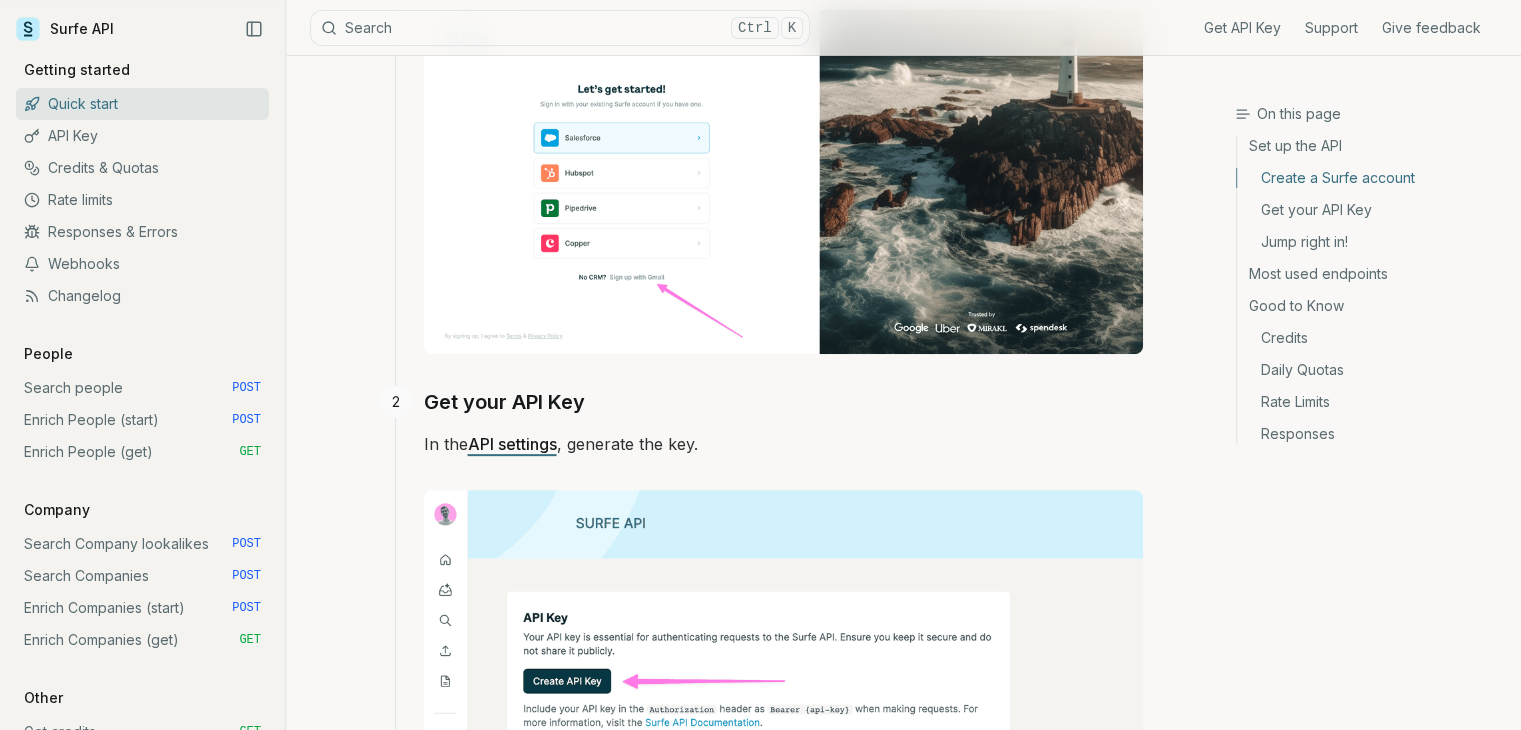 scroll, scrollTop: 300, scrollLeft: 0, axis: vertical 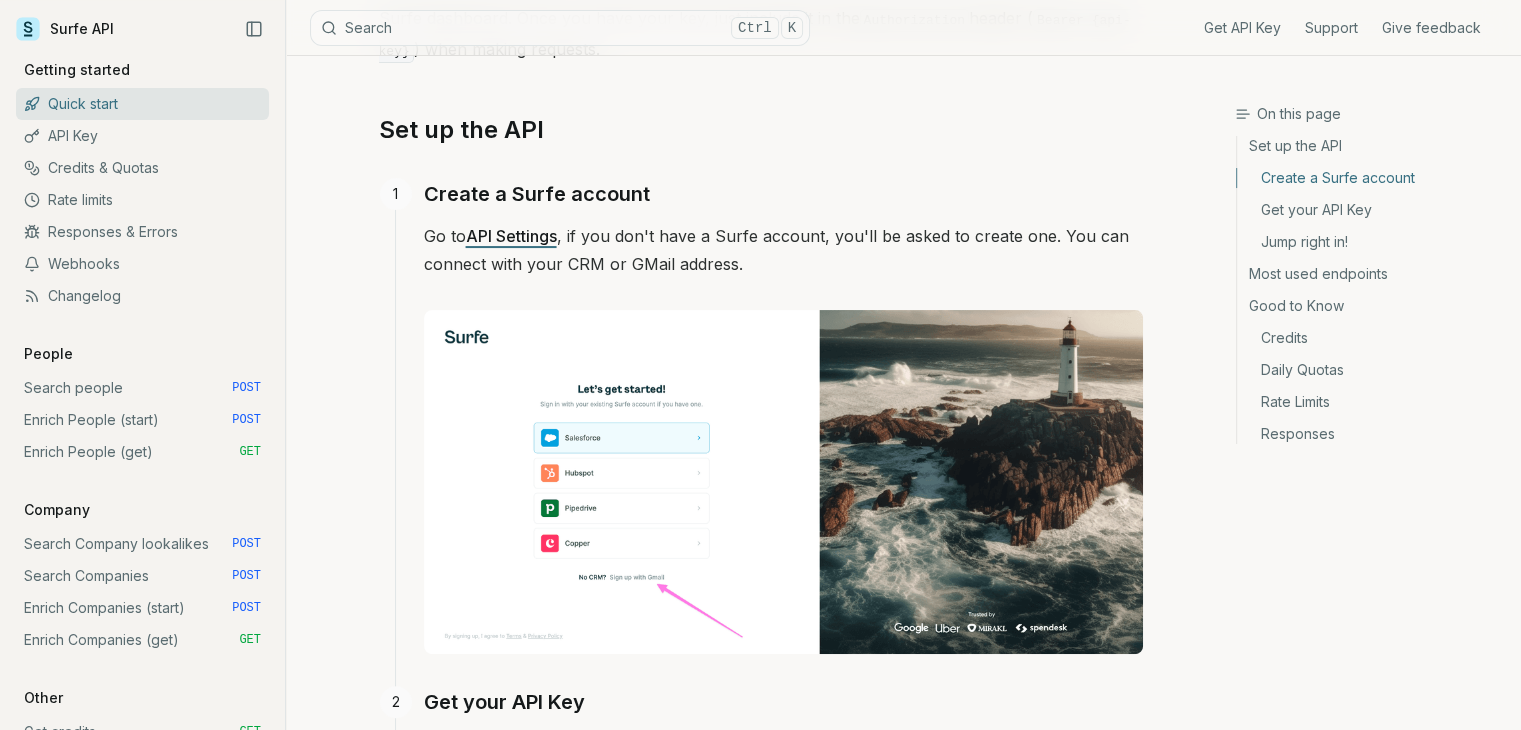 click on "API Settings" at bounding box center [511, 236] 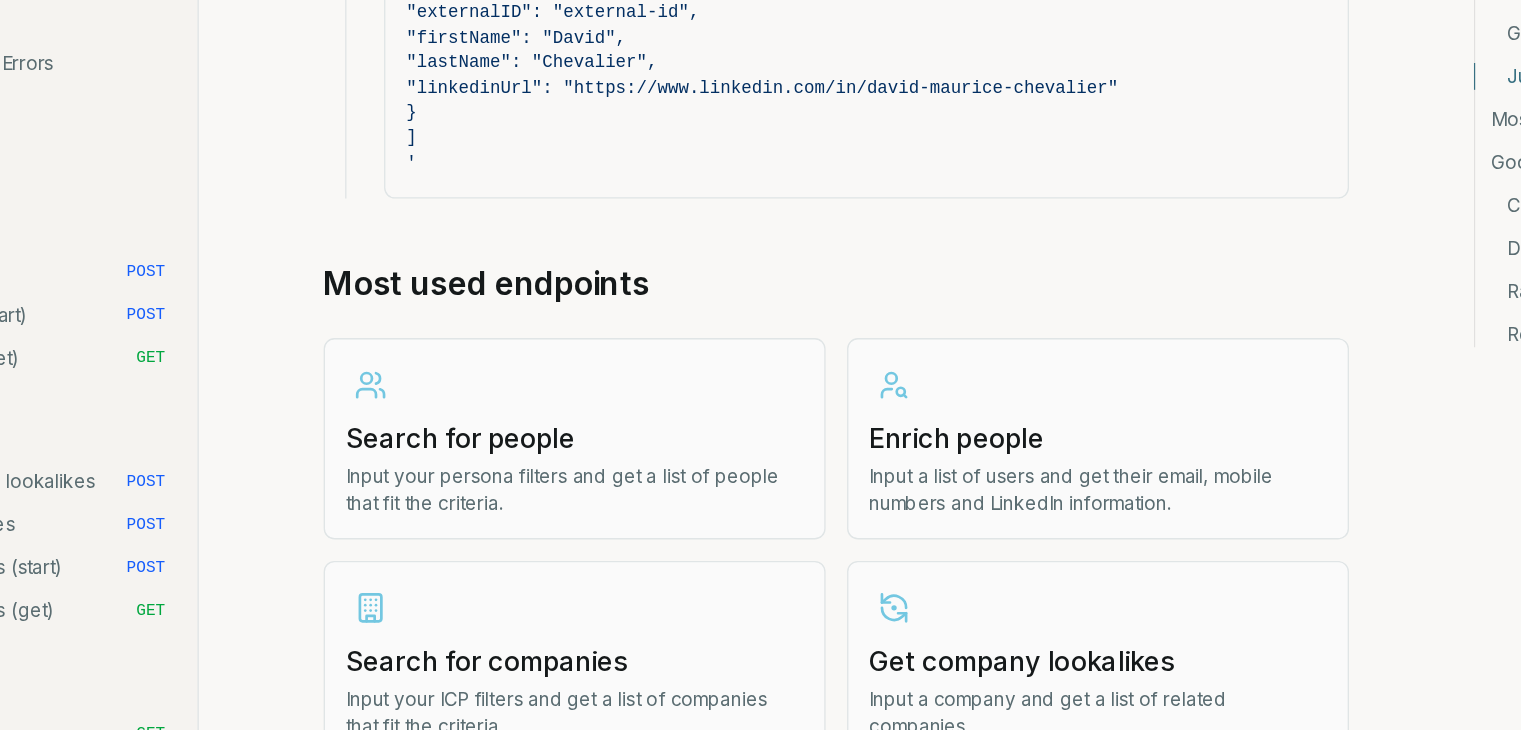 scroll, scrollTop: 2107, scrollLeft: 0, axis: vertical 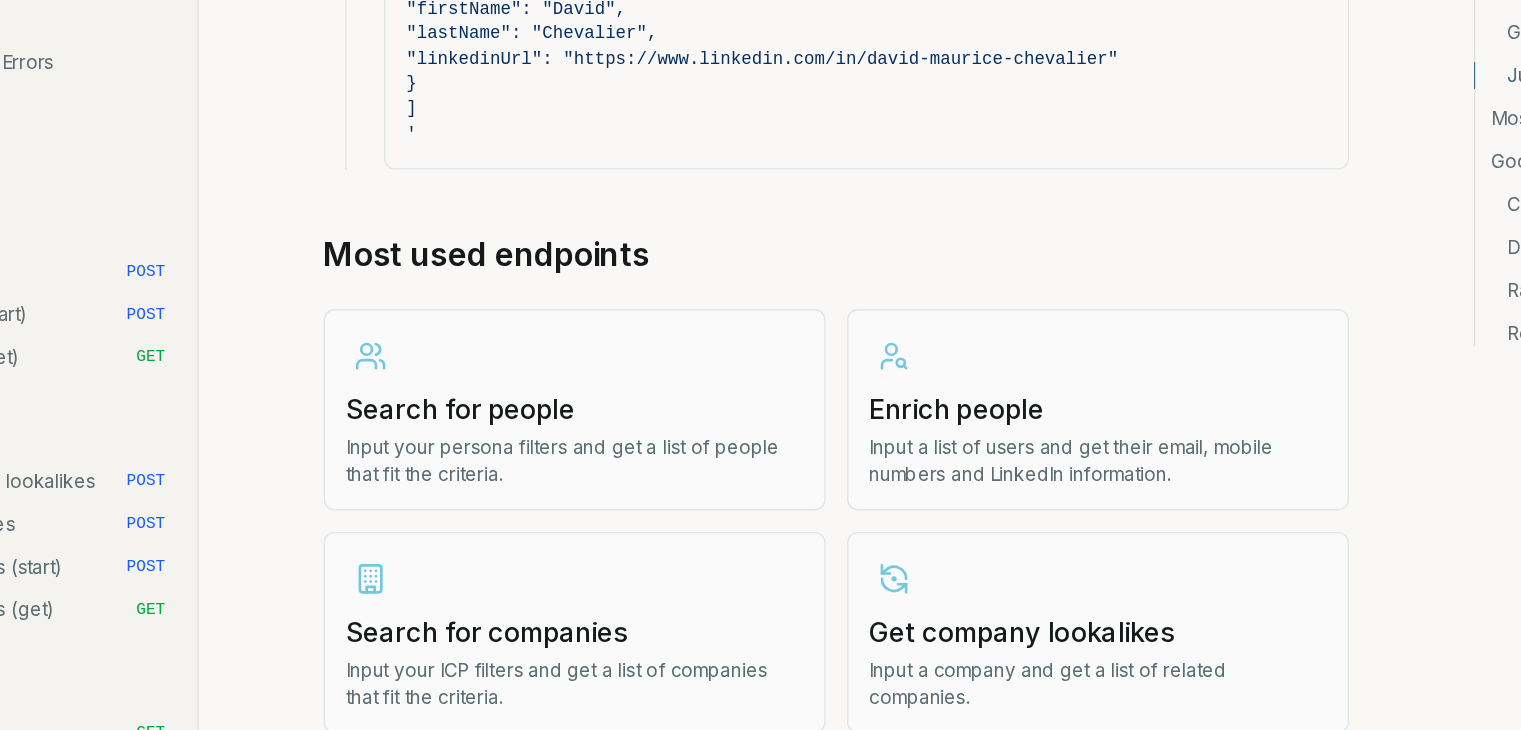 click on "Search for people Input your persona filters and get a list of people that fit the criteria." at bounding box center [566, 491] 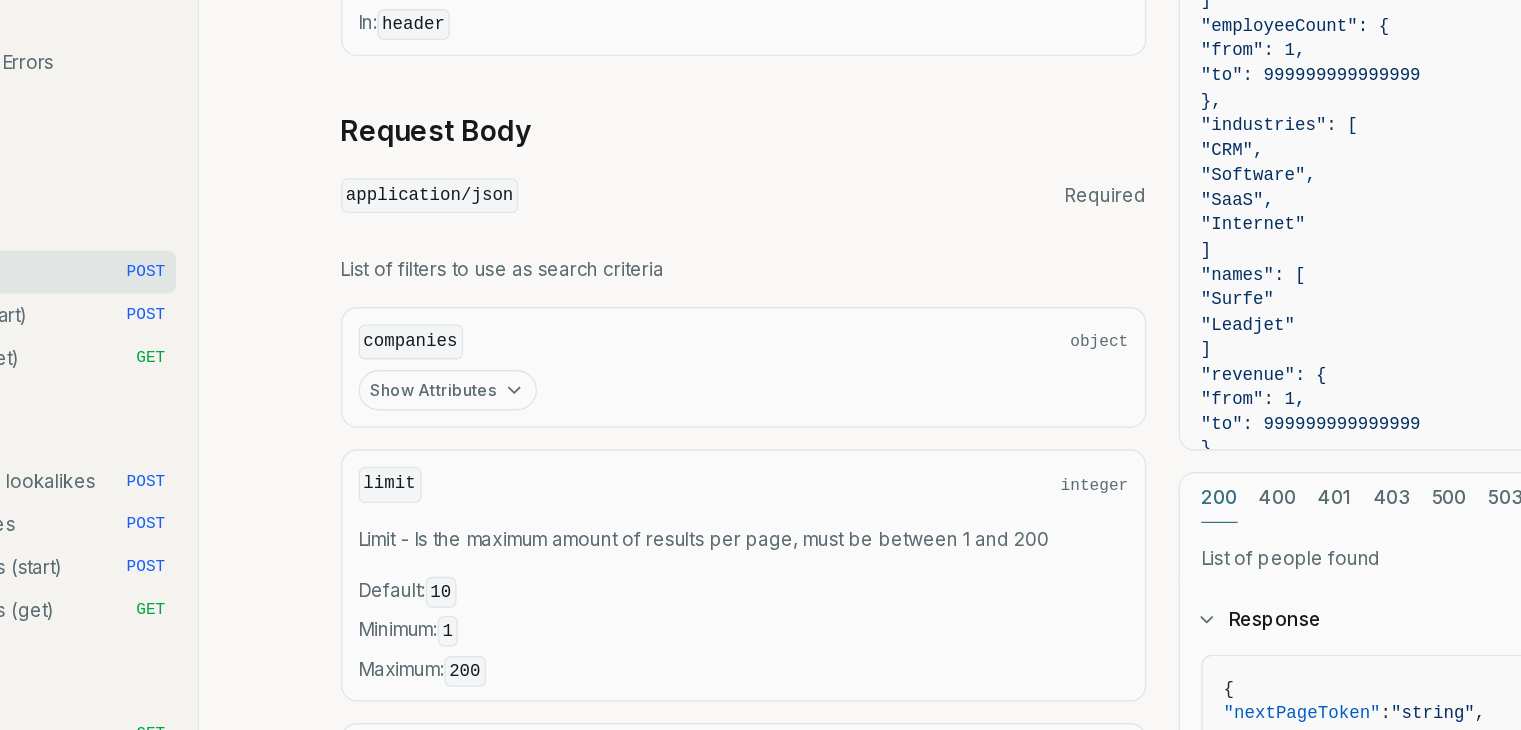 scroll, scrollTop: 521, scrollLeft: 0, axis: vertical 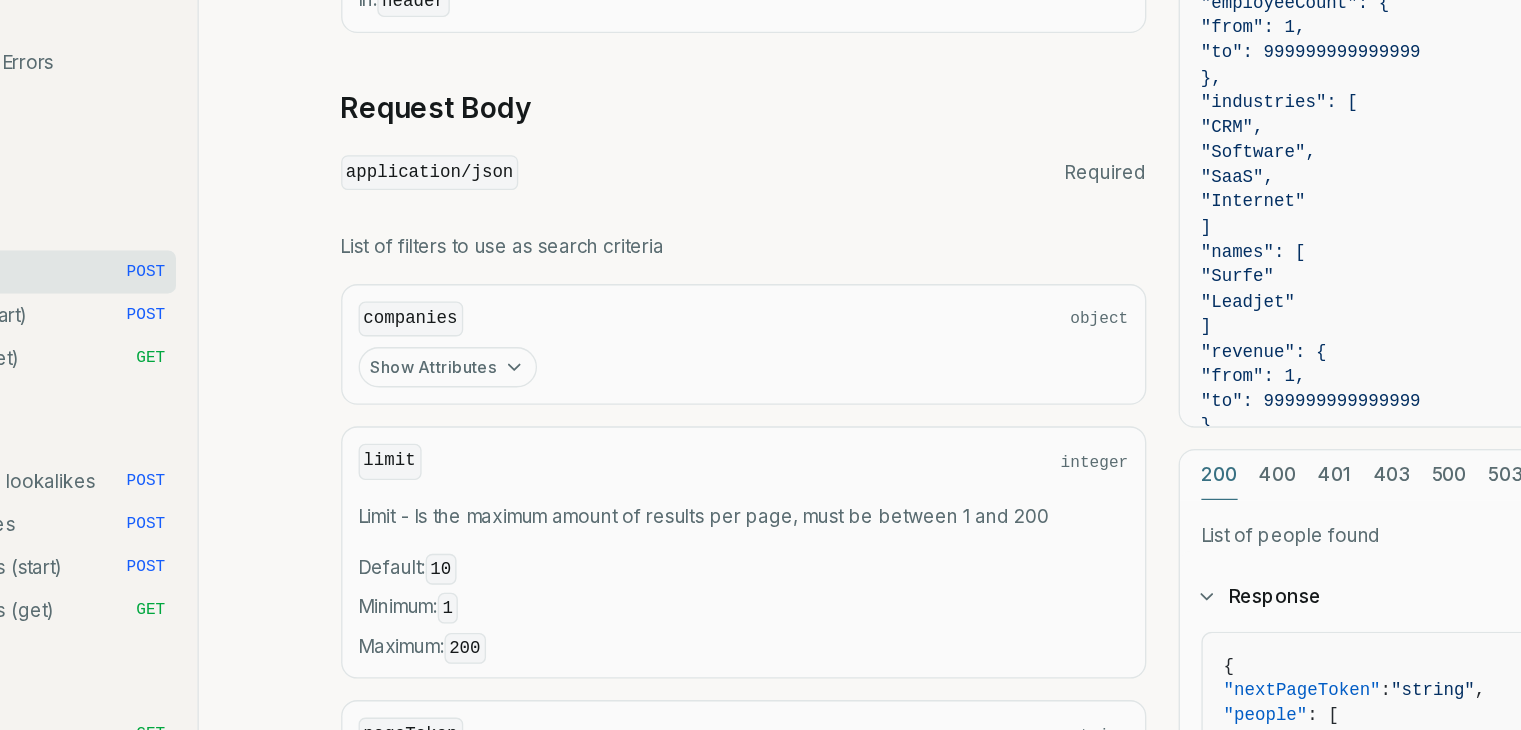 click on "Show Attributes" at bounding box center [471, 459] 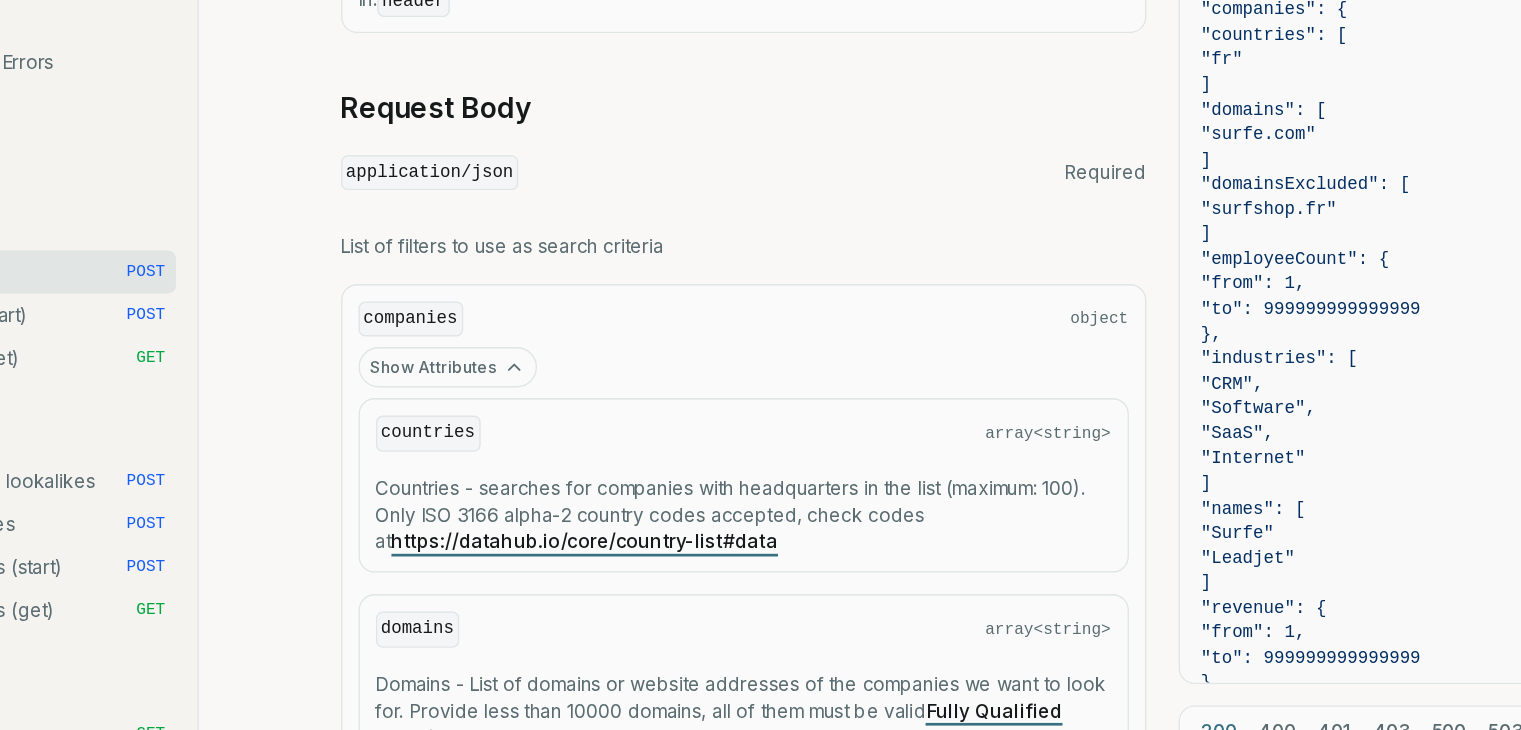 click on "Show Attributes" at bounding box center (471, 459) 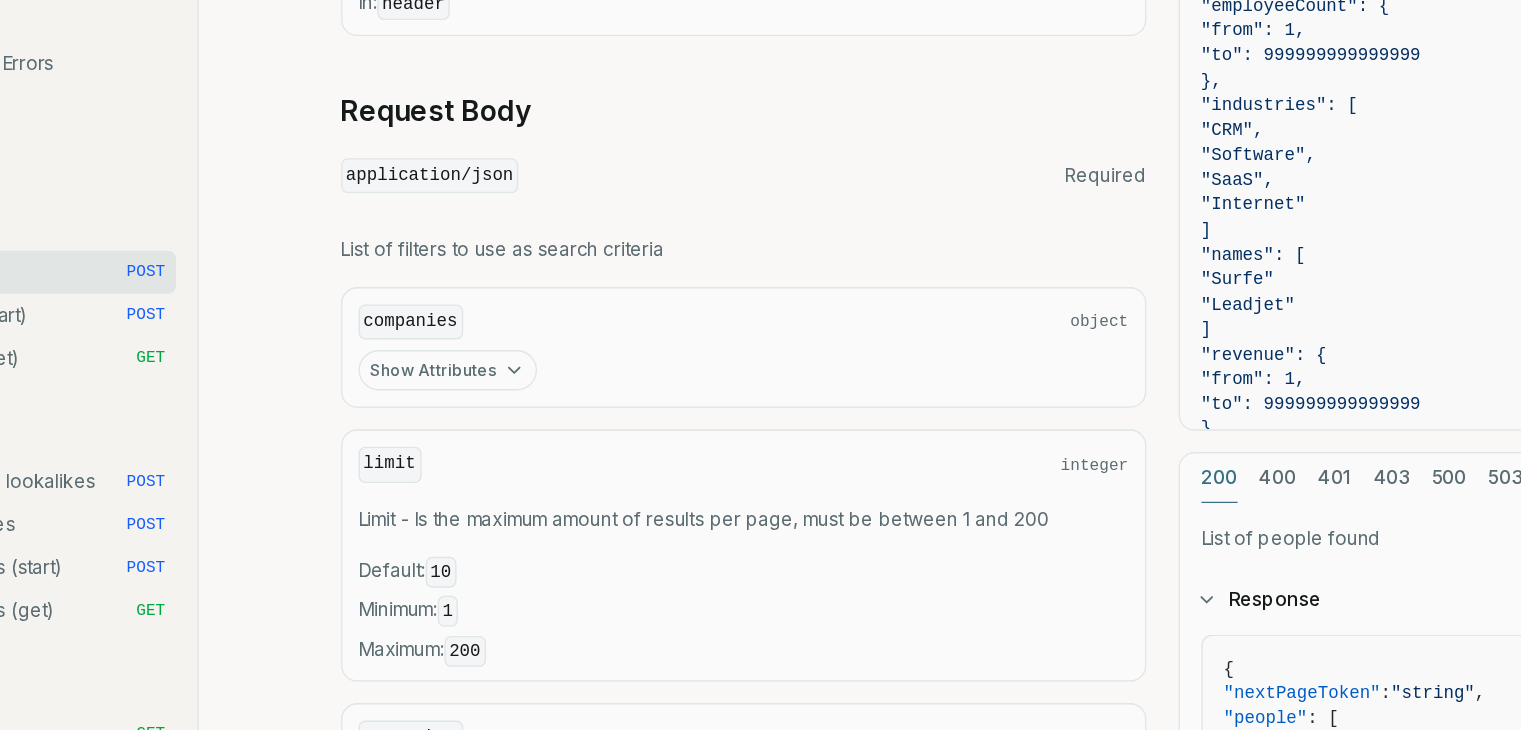 scroll, scrollTop: 520, scrollLeft: 0, axis: vertical 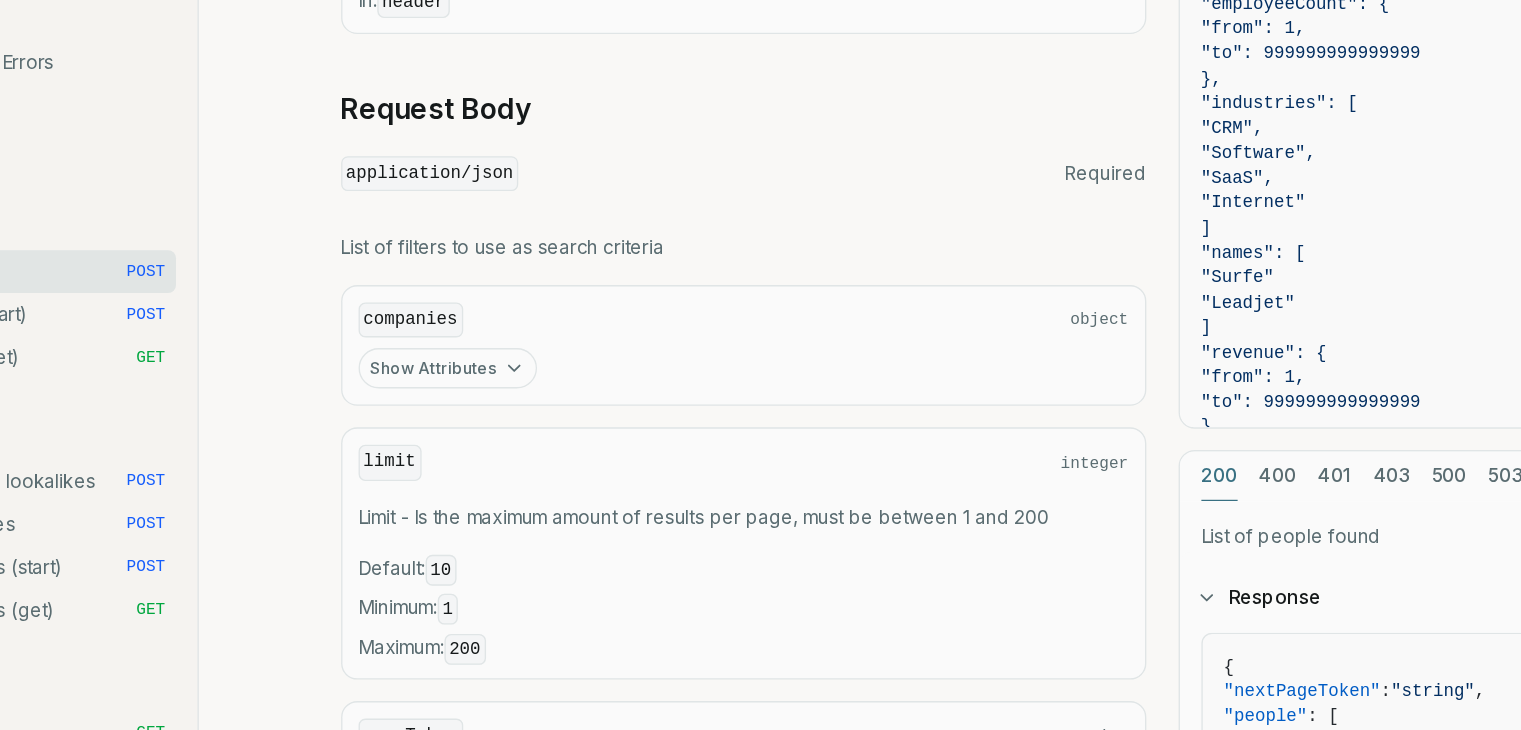 click on "Show Attributes" at bounding box center (471, 460) 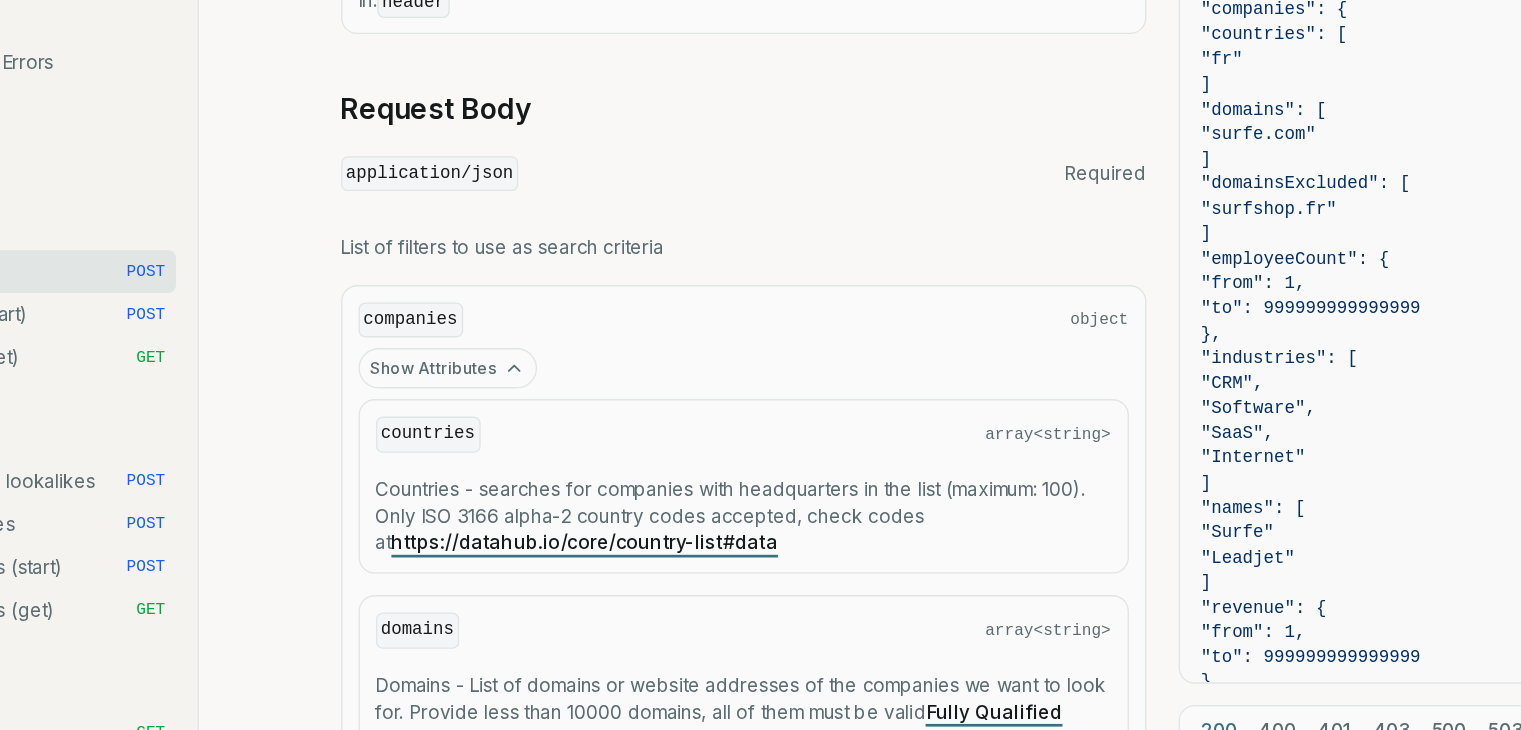 click on "Show Attributes" at bounding box center [471, 460] 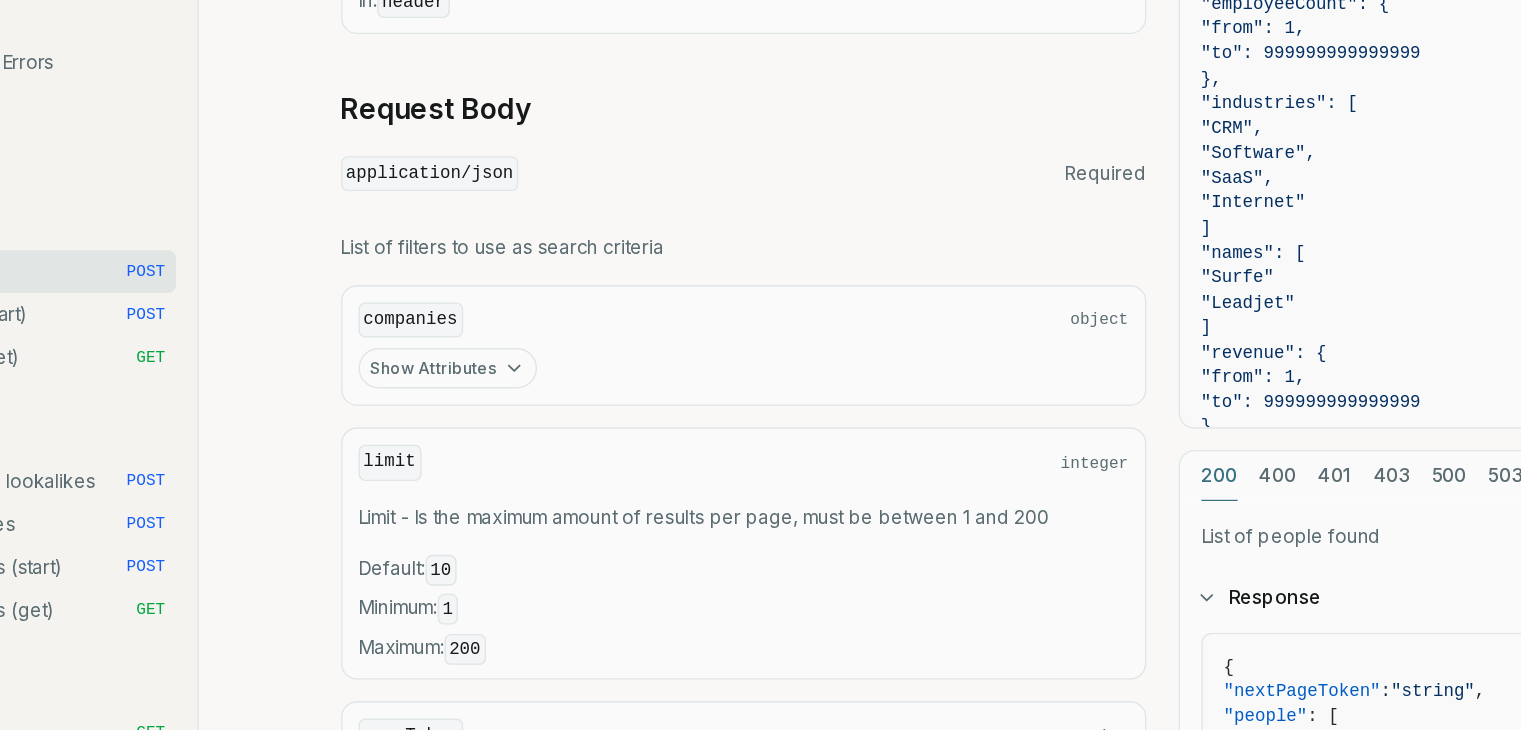 click on "Show Attributes" at bounding box center [471, 460] 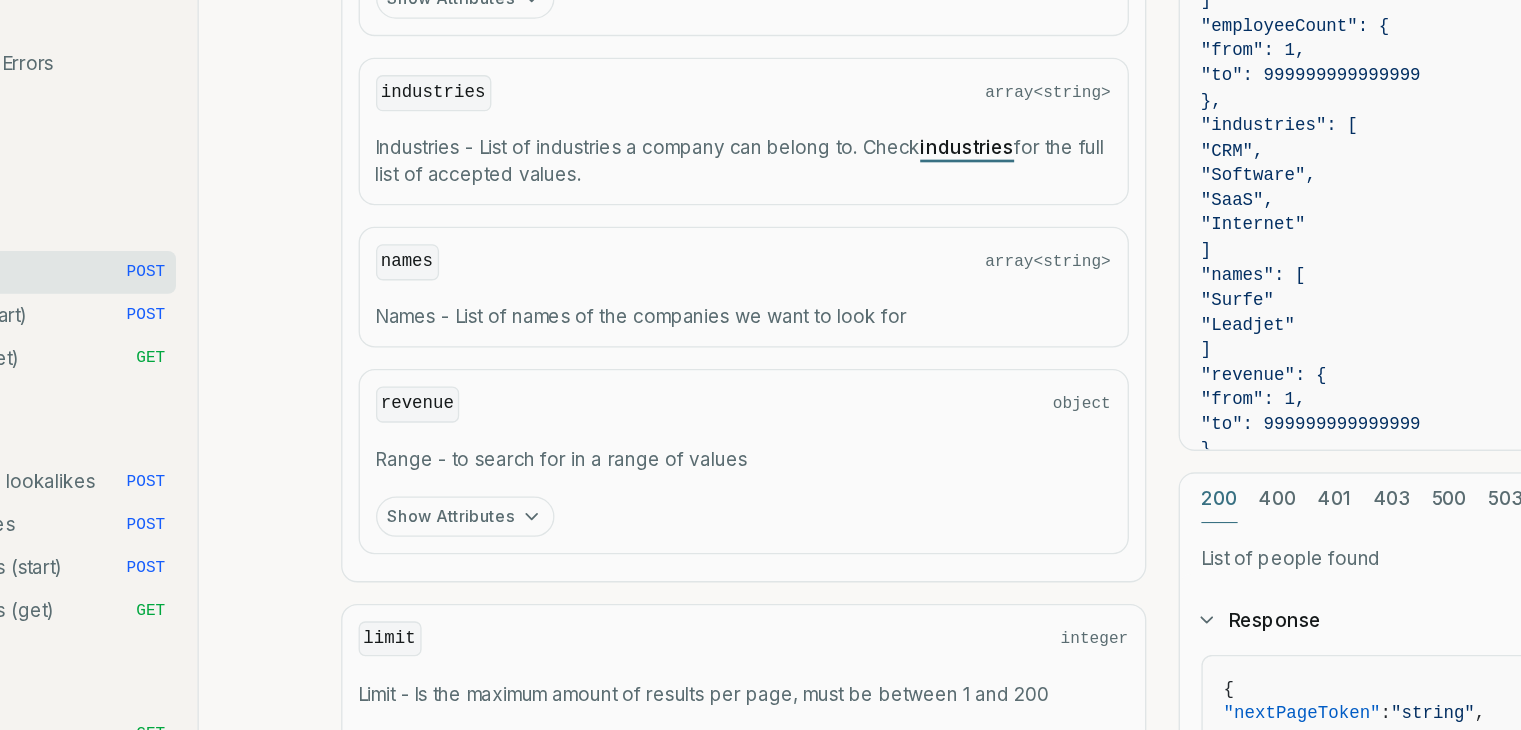 scroll, scrollTop: 1486, scrollLeft: 0, axis: vertical 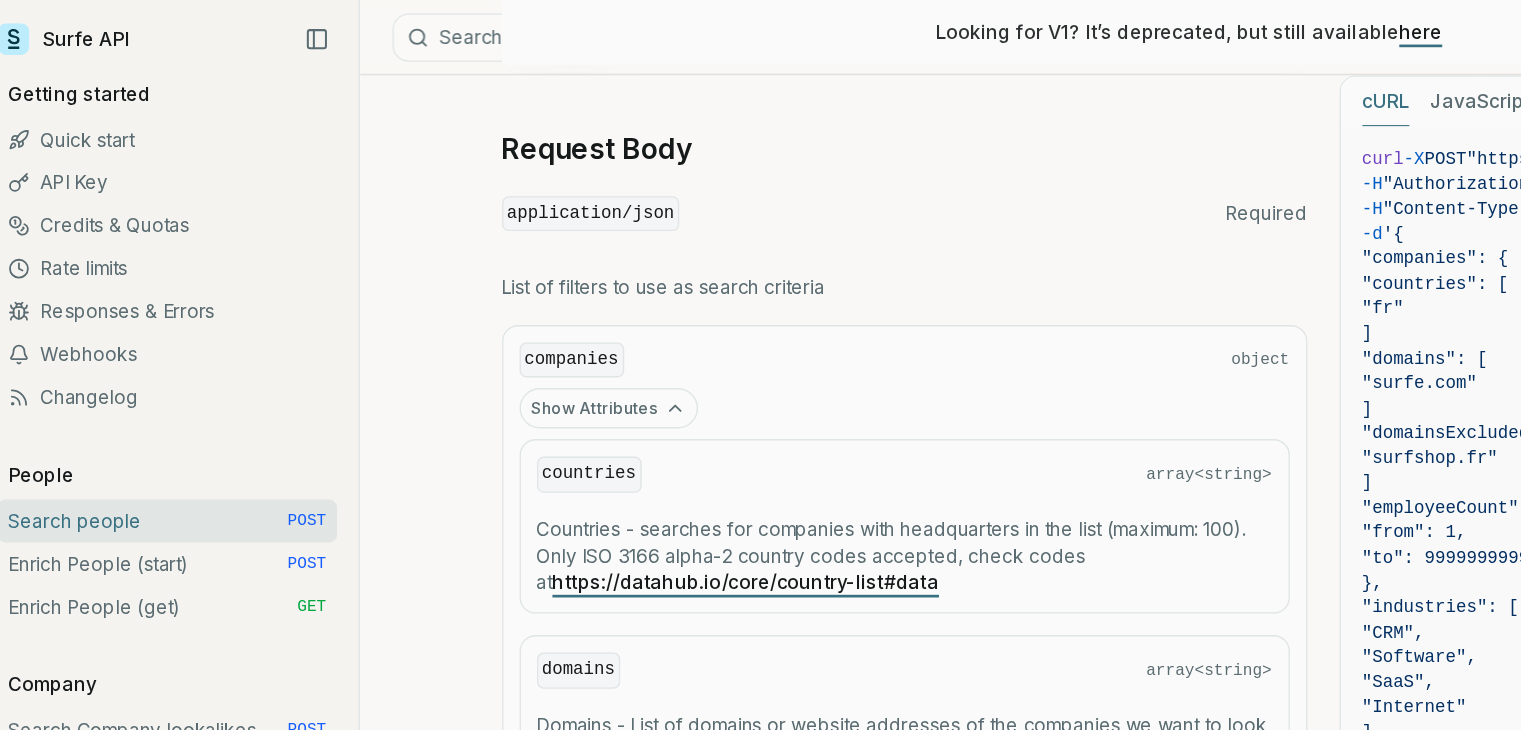click on "Show Attributes" at bounding box center [471, 304] 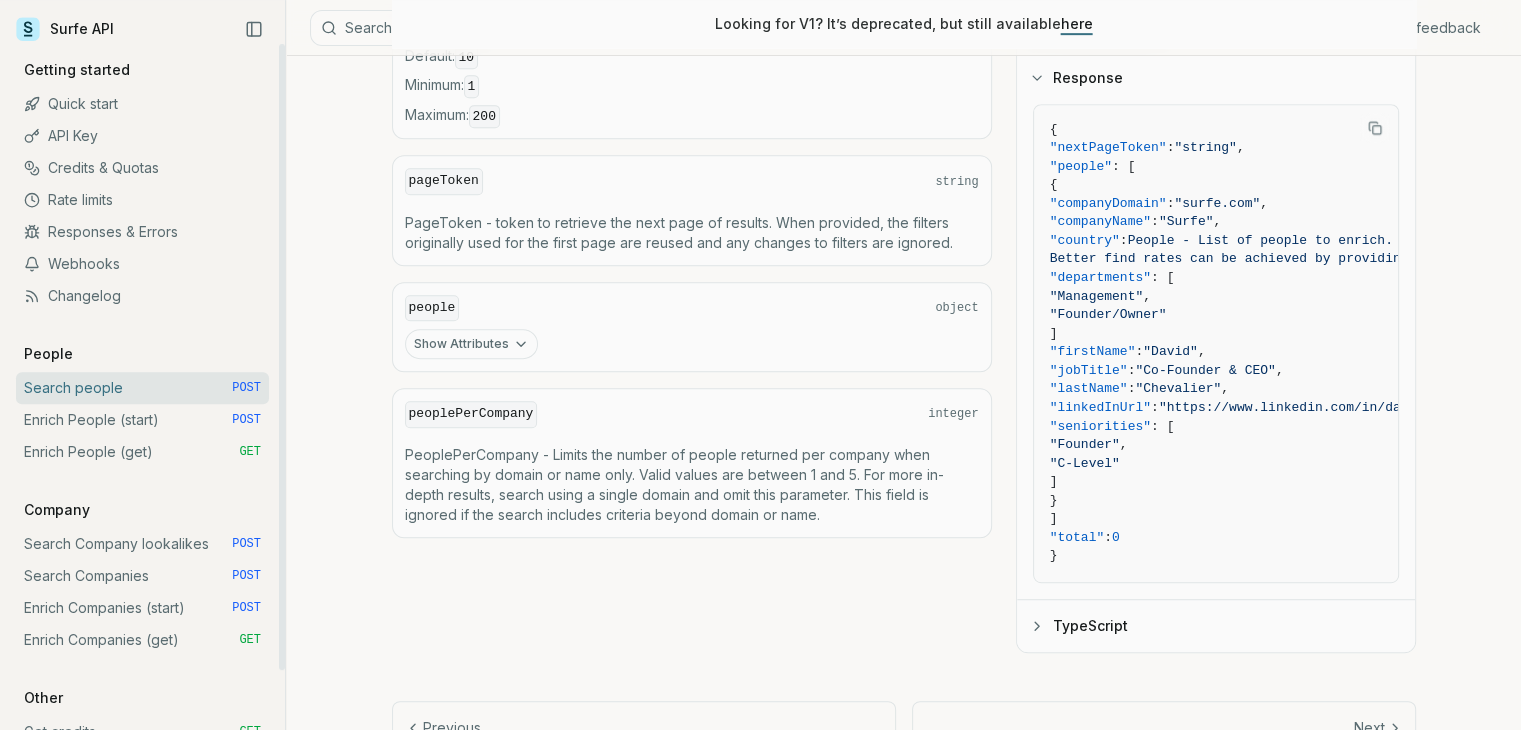 scroll, scrollTop: 1130, scrollLeft: 0, axis: vertical 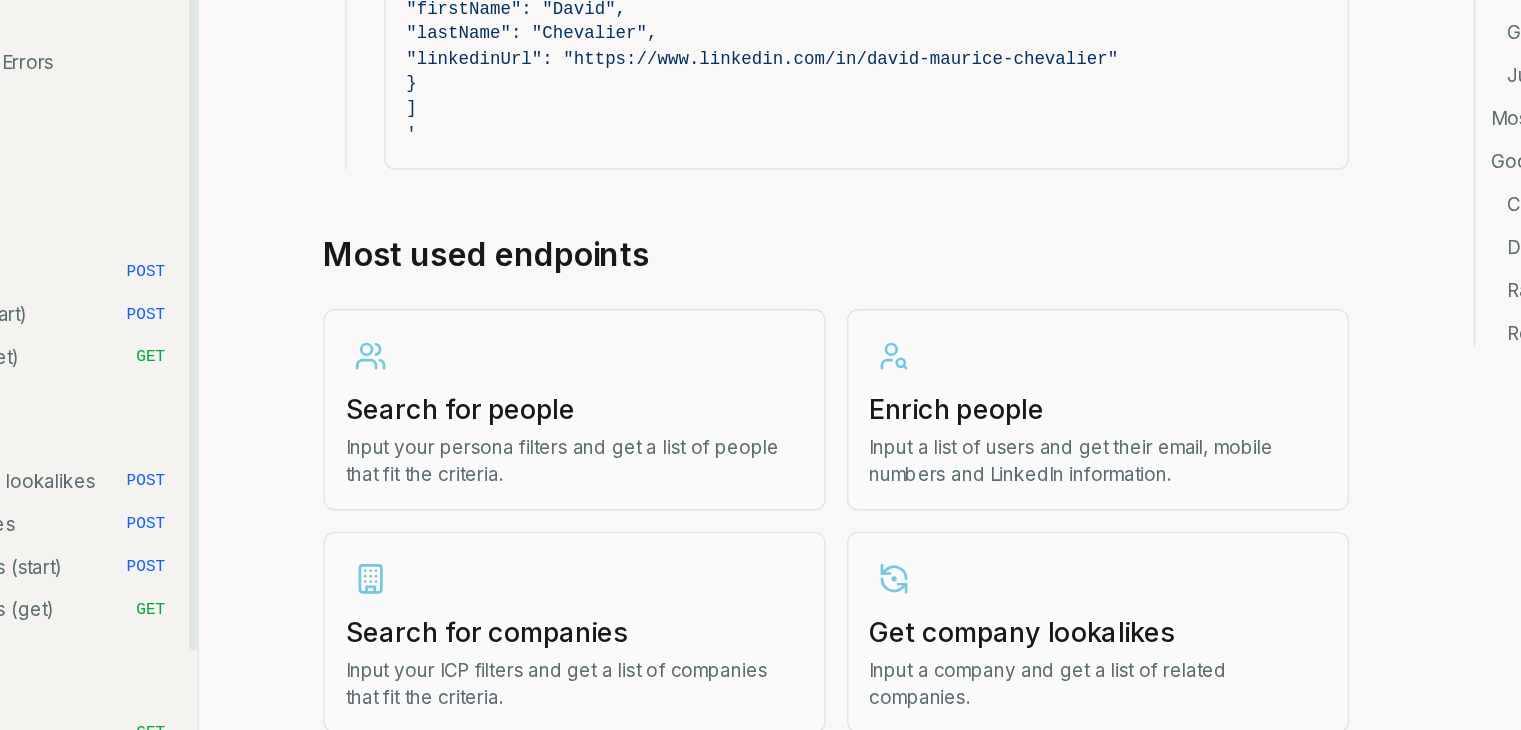 click on "Enrich people" at bounding box center [956, 491] 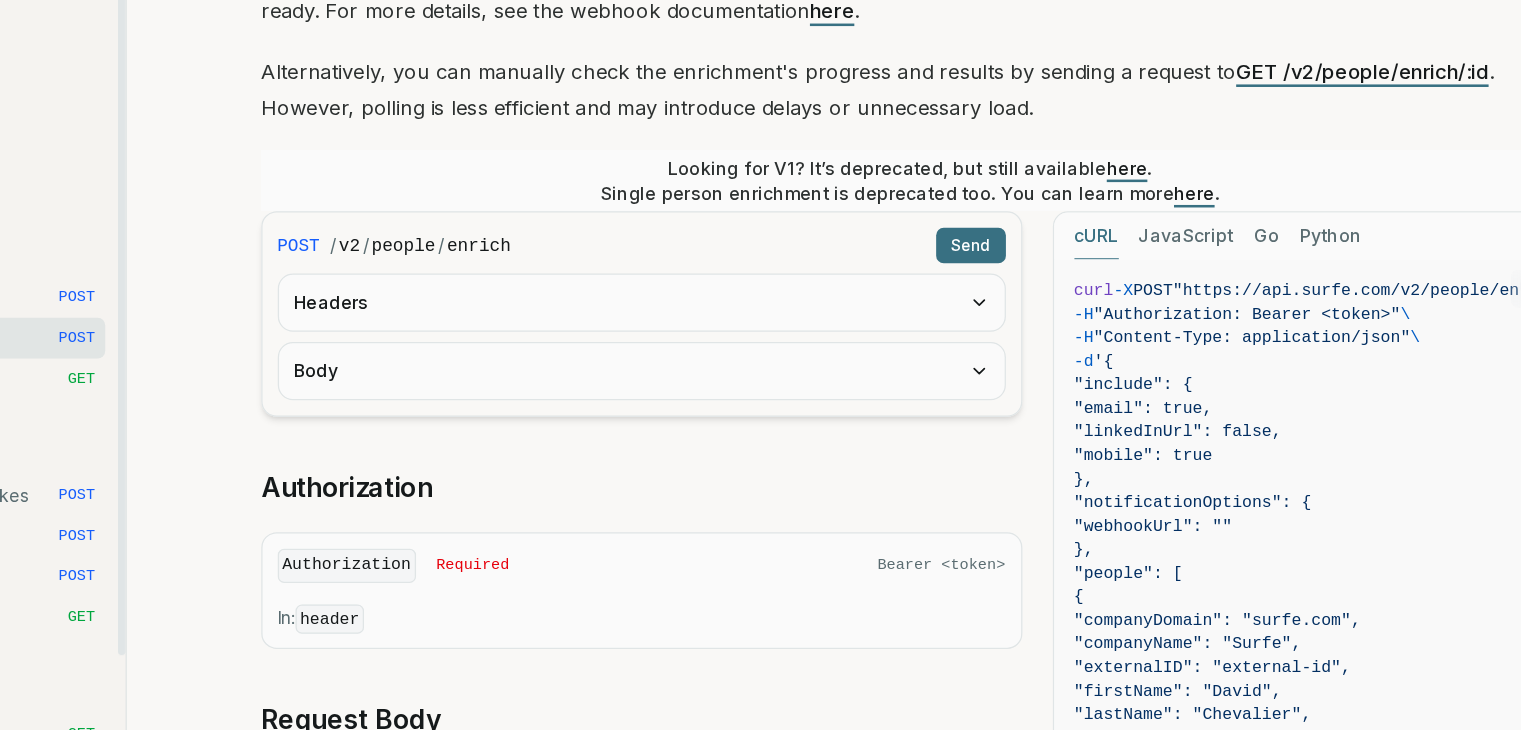 scroll, scrollTop: 221, scrollLeft: 0, axis: vertical 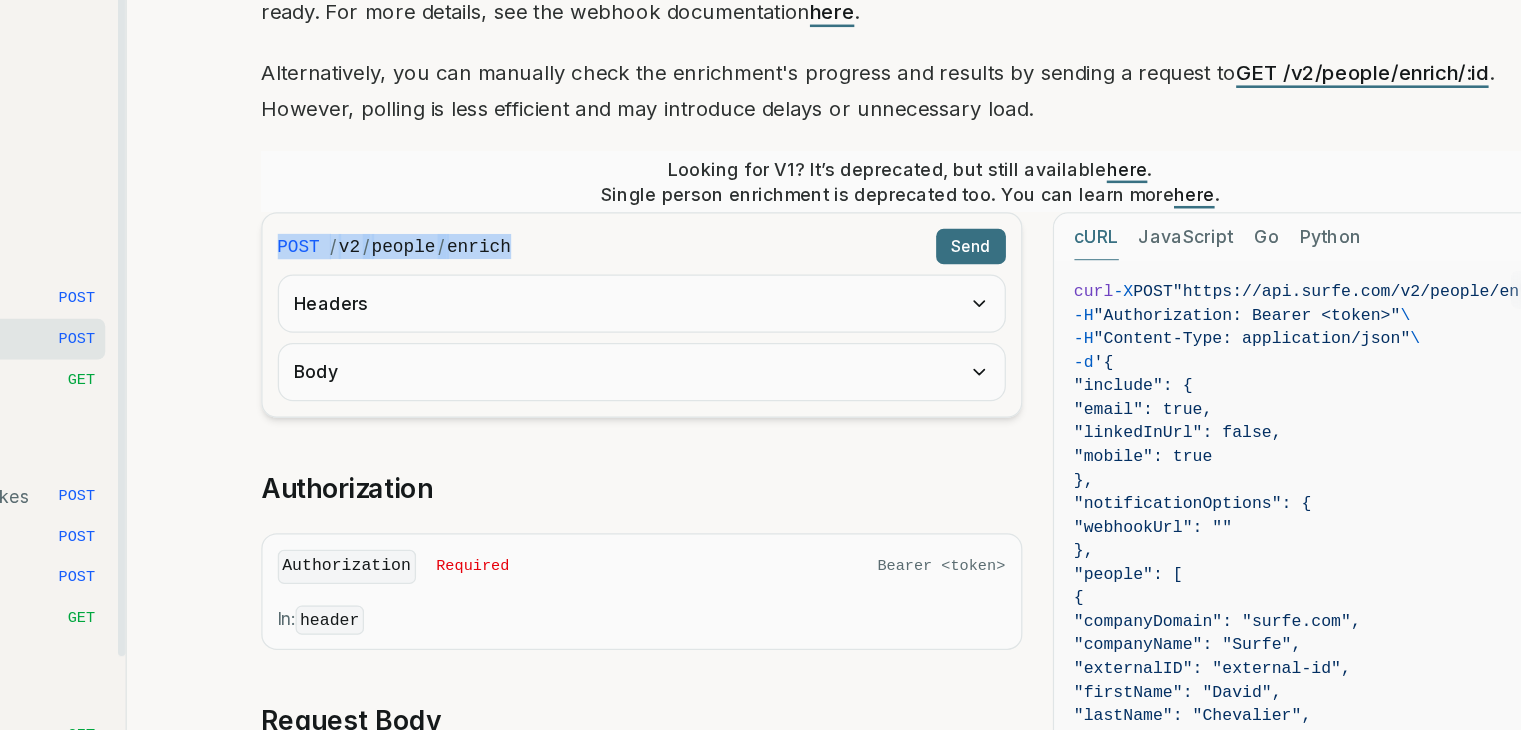 drag, startPoint x: 598, startPoint y: 337, endPoint x: 382, endPoint y: 339, distance: 216.00926 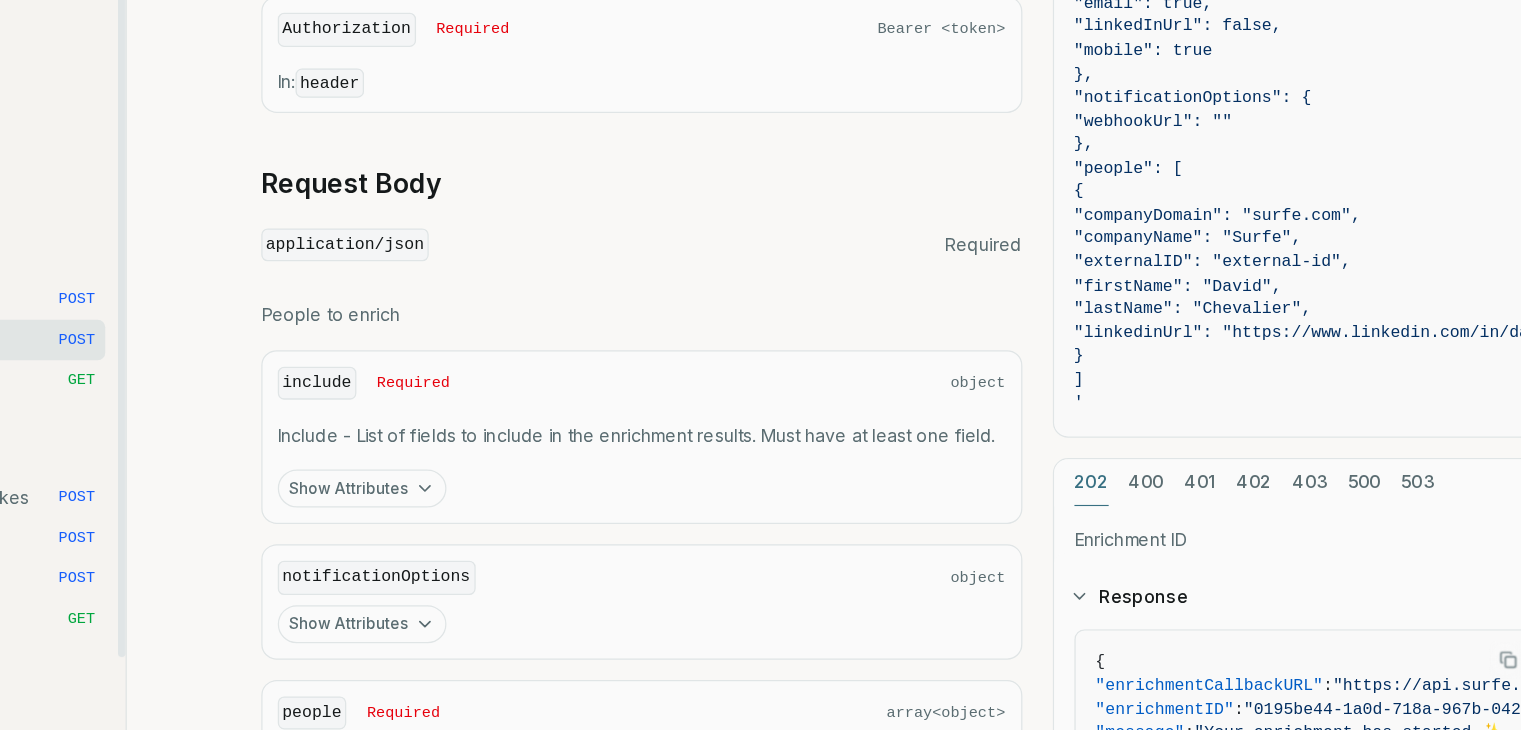 scroll, scrollTop: 645, scrollLeft: 0, axis: vertical 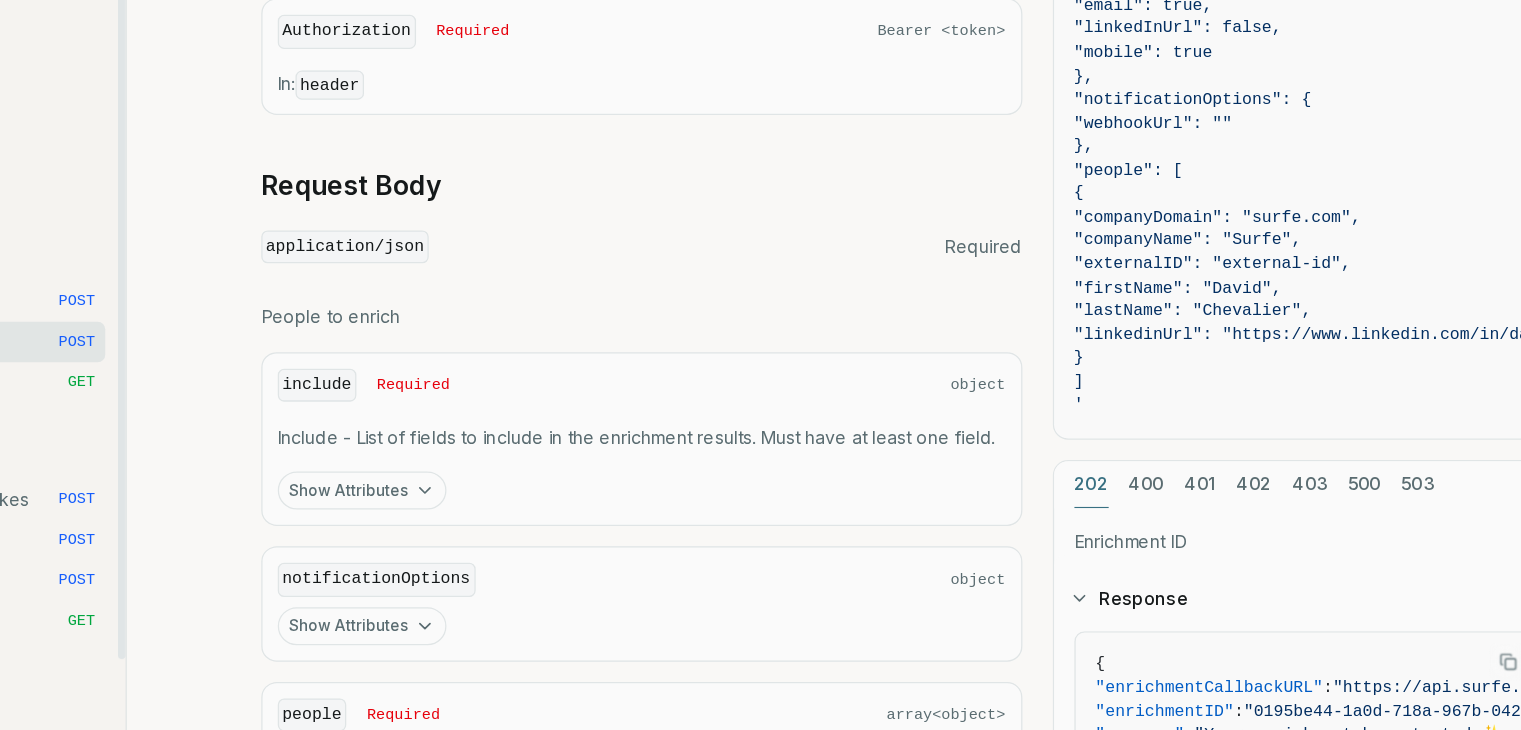 click at bounding box center (521, 537) 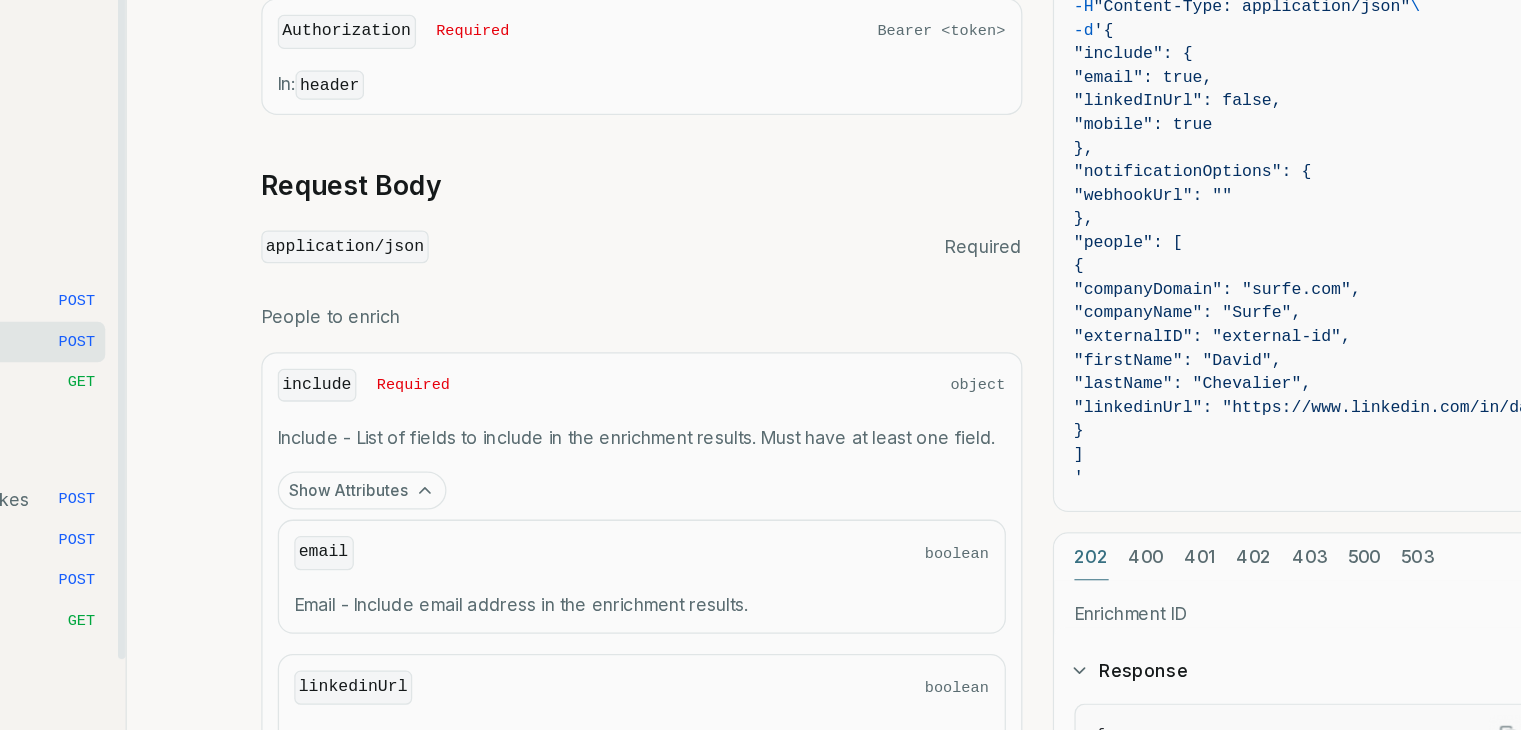 click at bounding box center [521, 537] 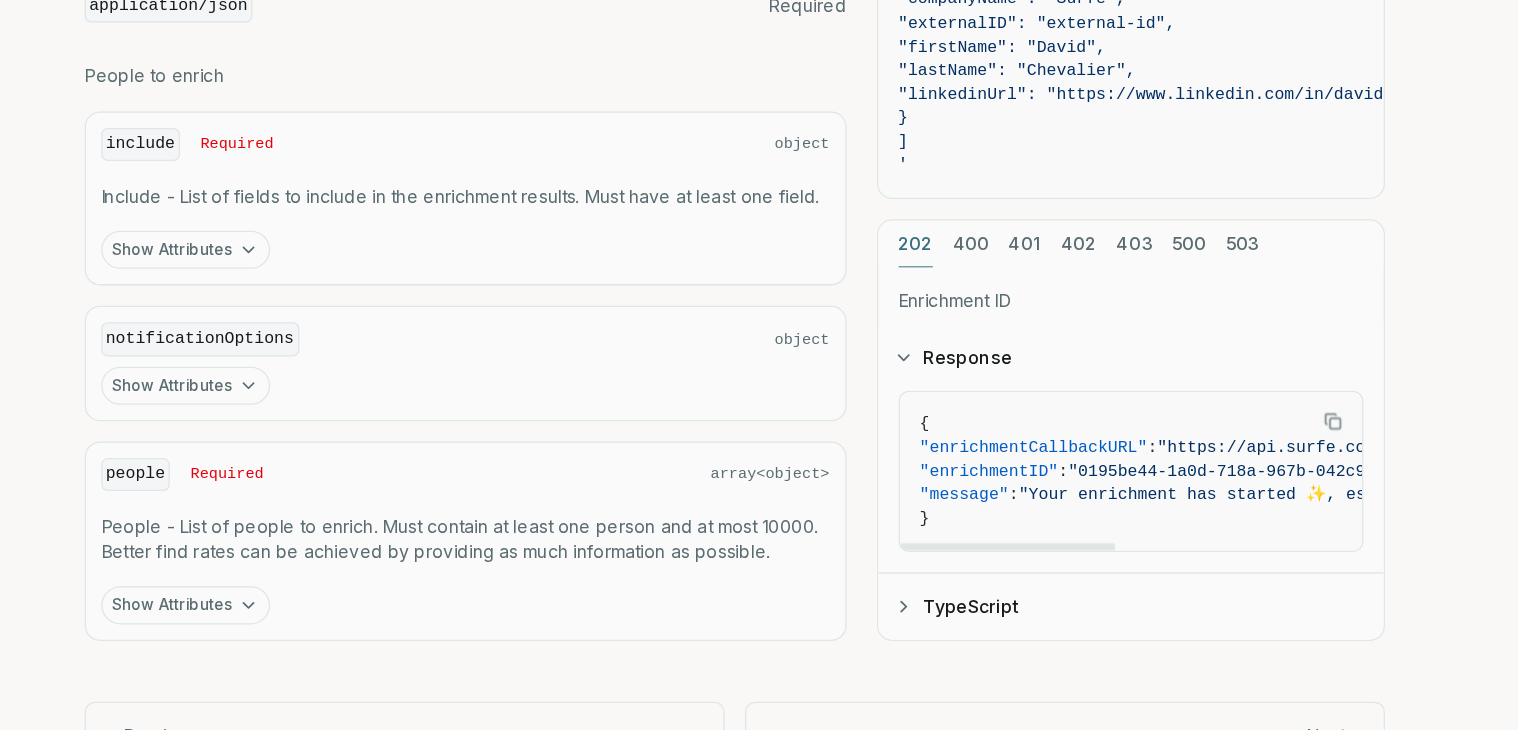 scroll, scrollTop: 904, scrollLeft: 0, axis: vertical 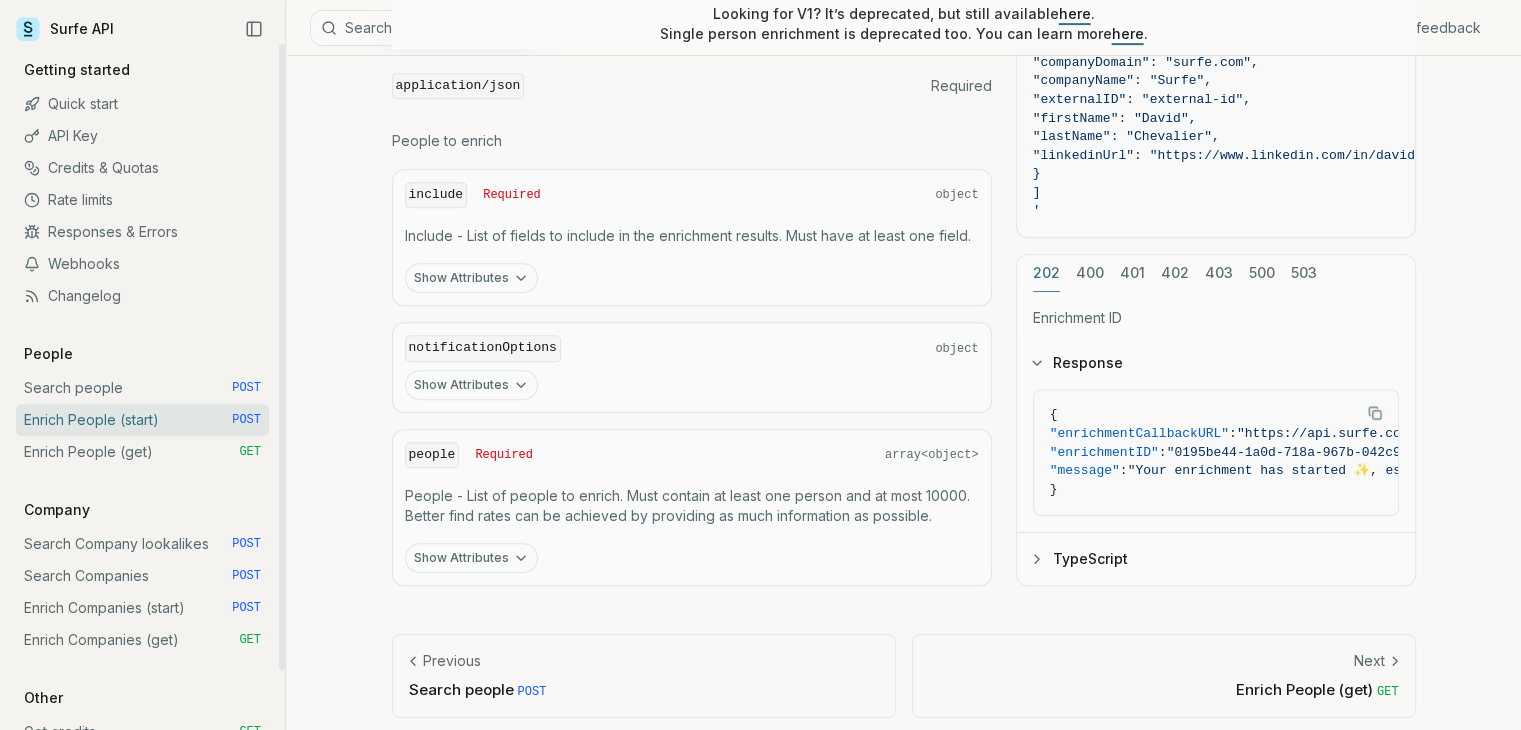 click at bounding box center [1037, 559] 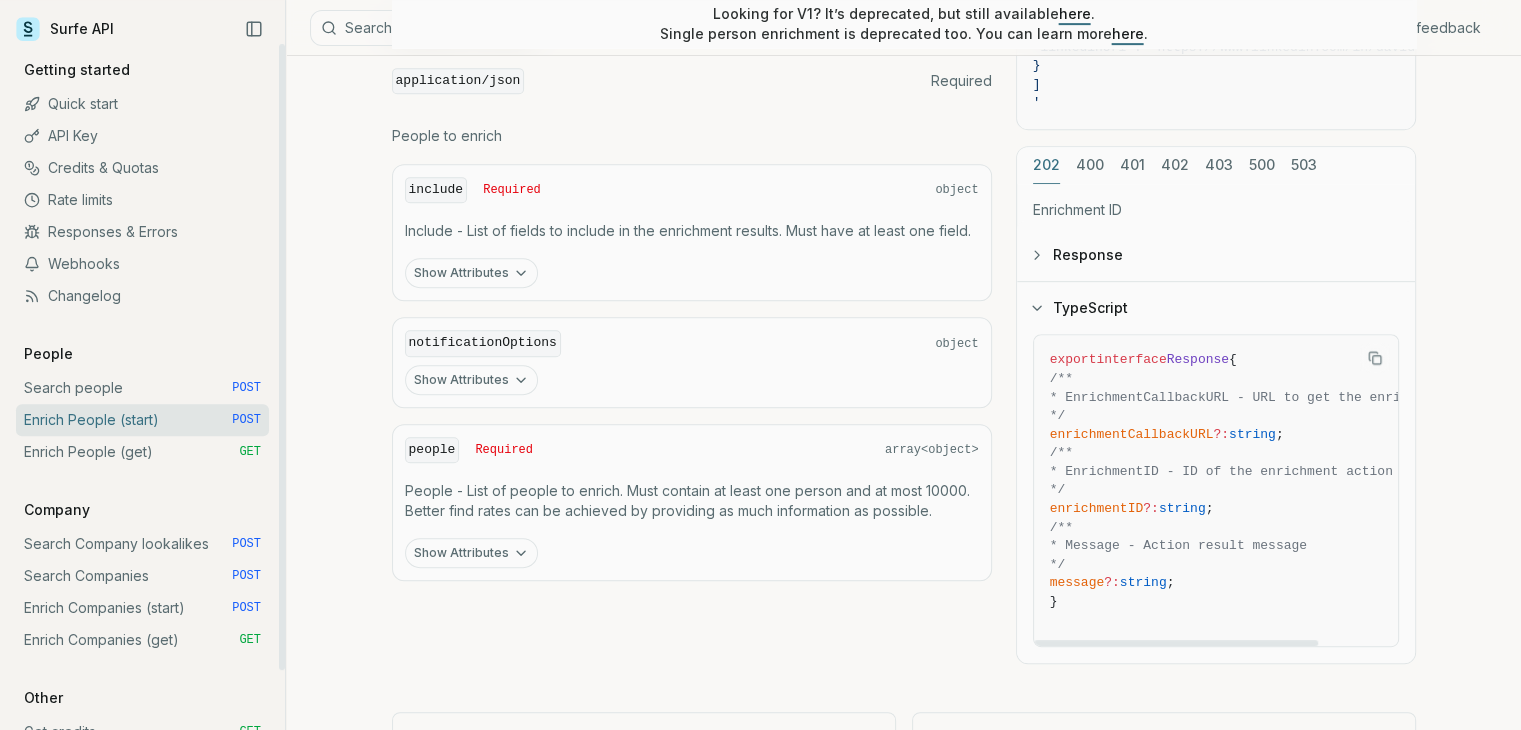 scroll, scrollTop: 908, scrollLeft: 0, axis: vertical 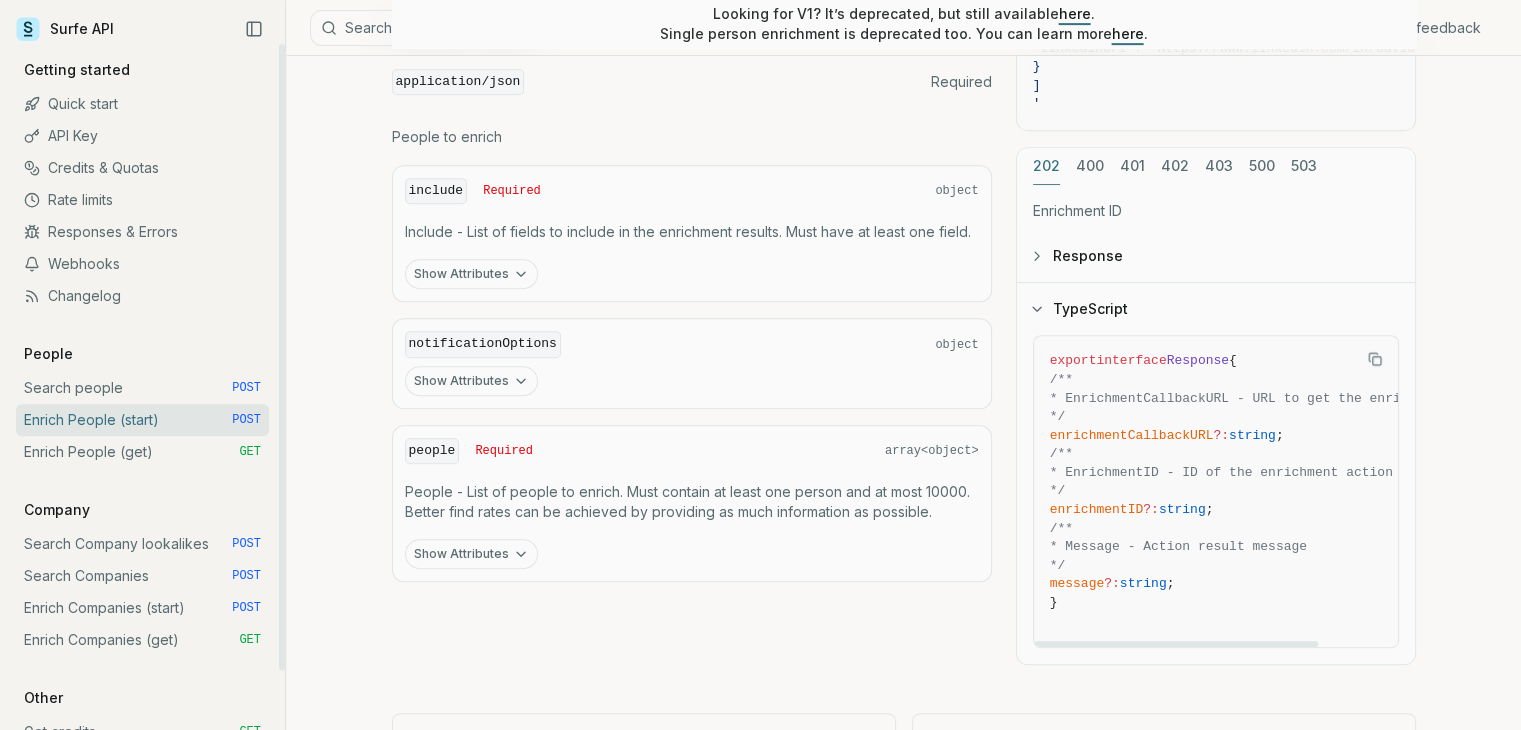 click at bounding box center [1037, 309] 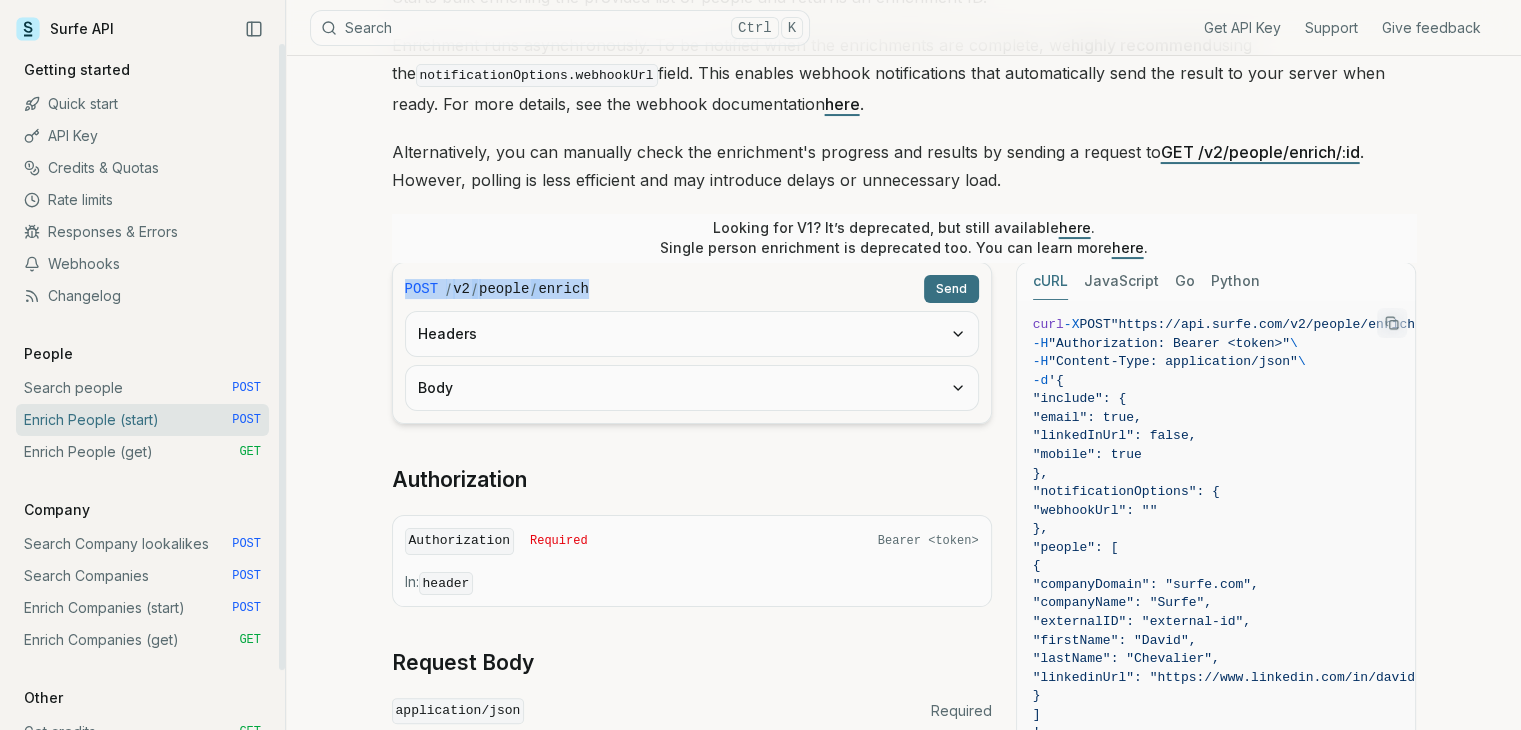 scroll, scrollTop: 270, scrollLeft: 0, axis: vertical 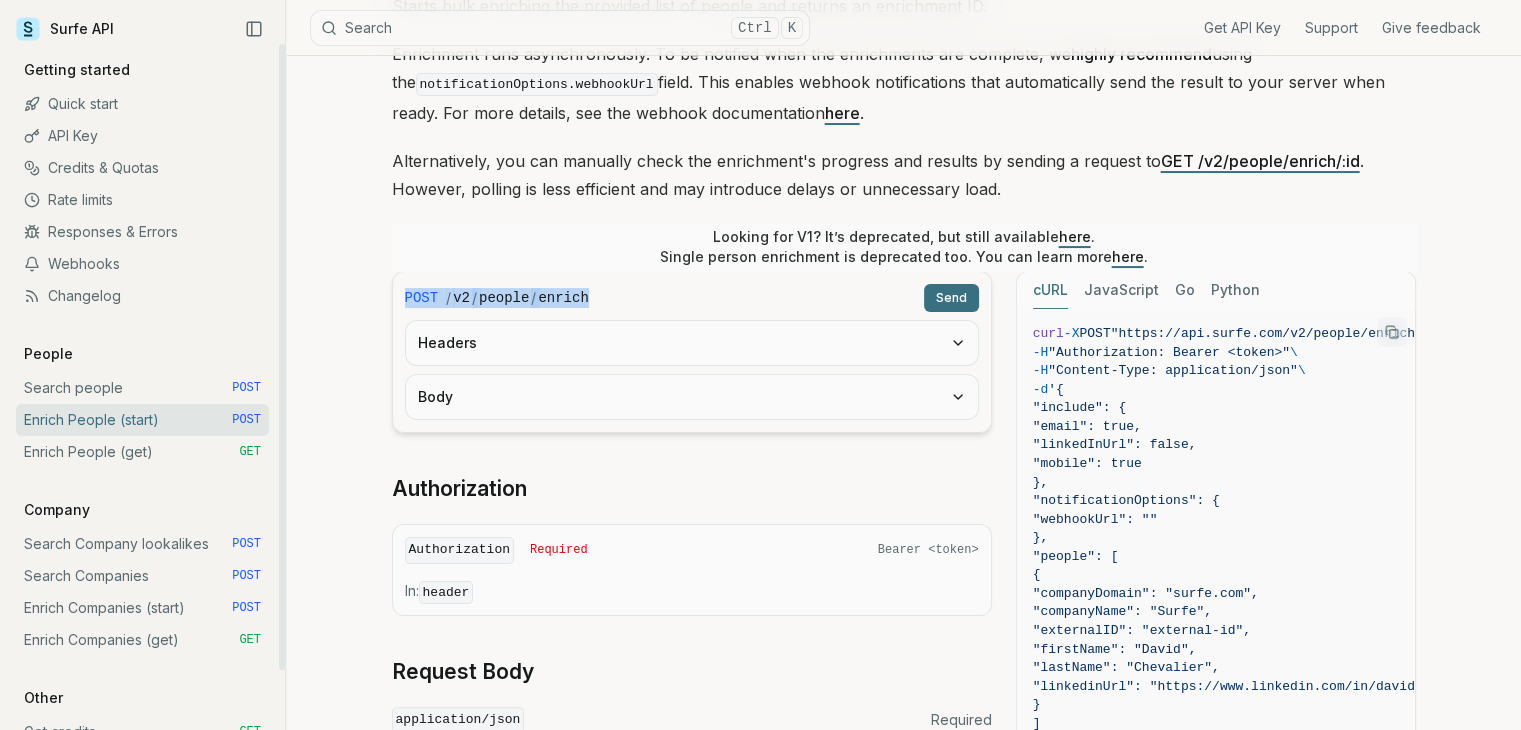 click on "Headers" at bounding box center [692, 343] 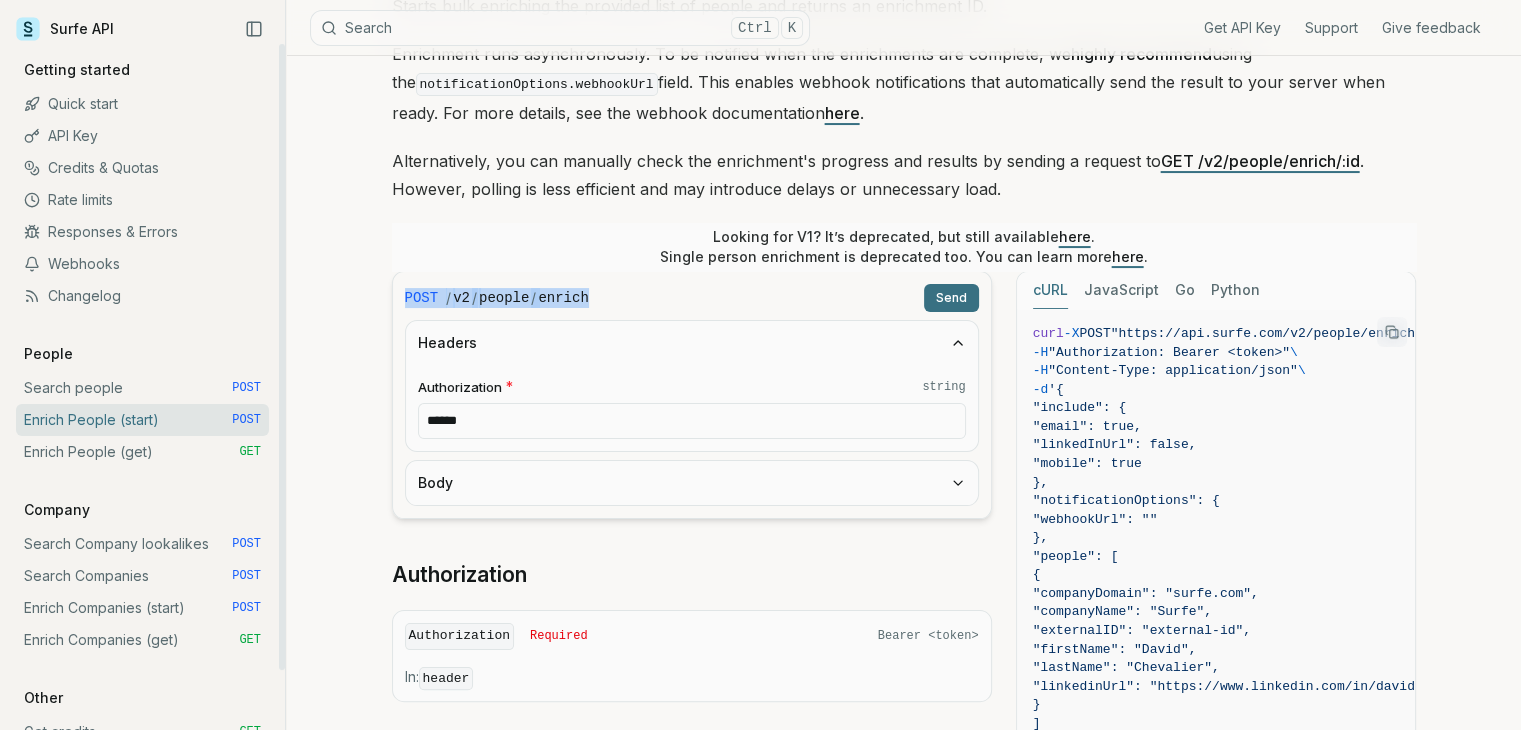 click on "Headers" at bounding box center (692, 343) 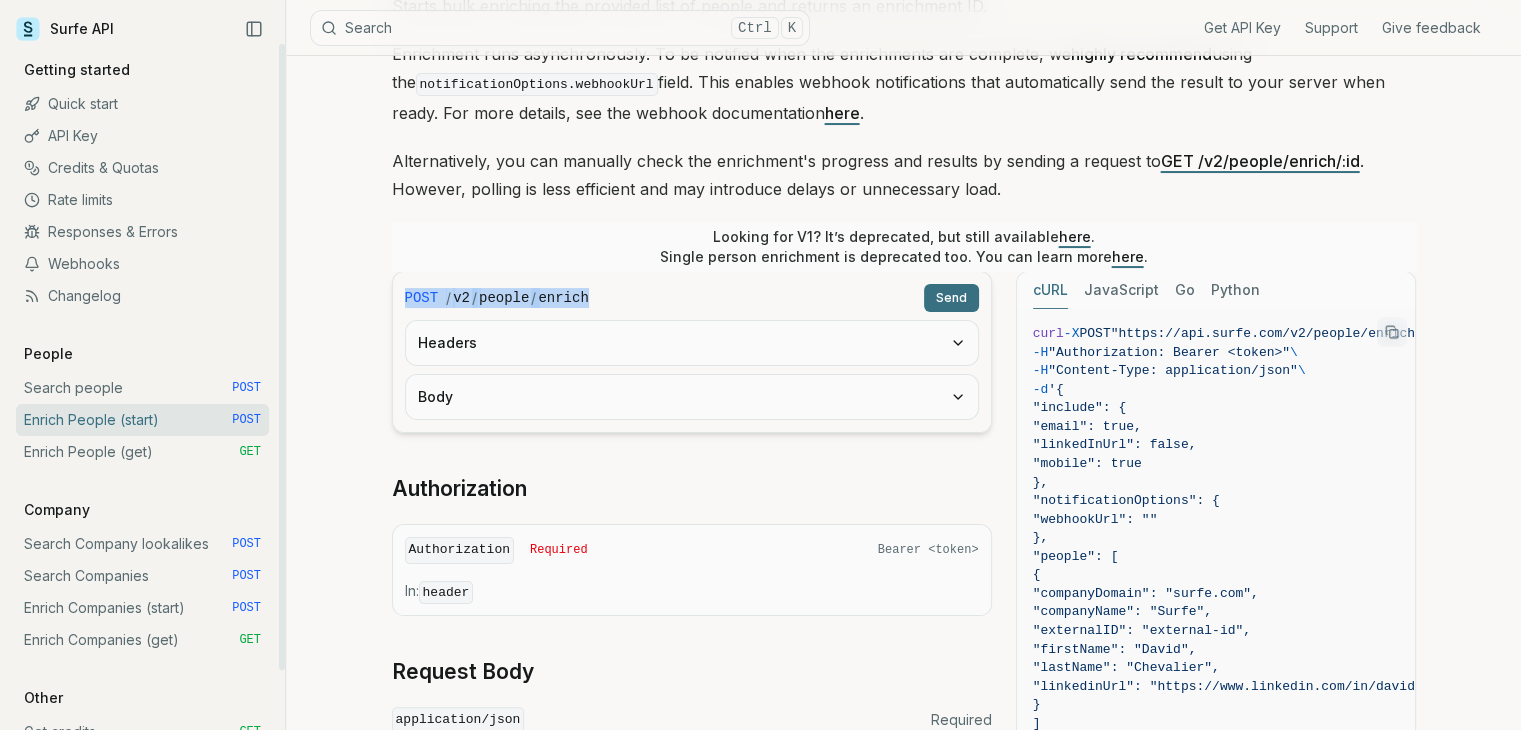 click on "Body" at bounding box center (692, 343) 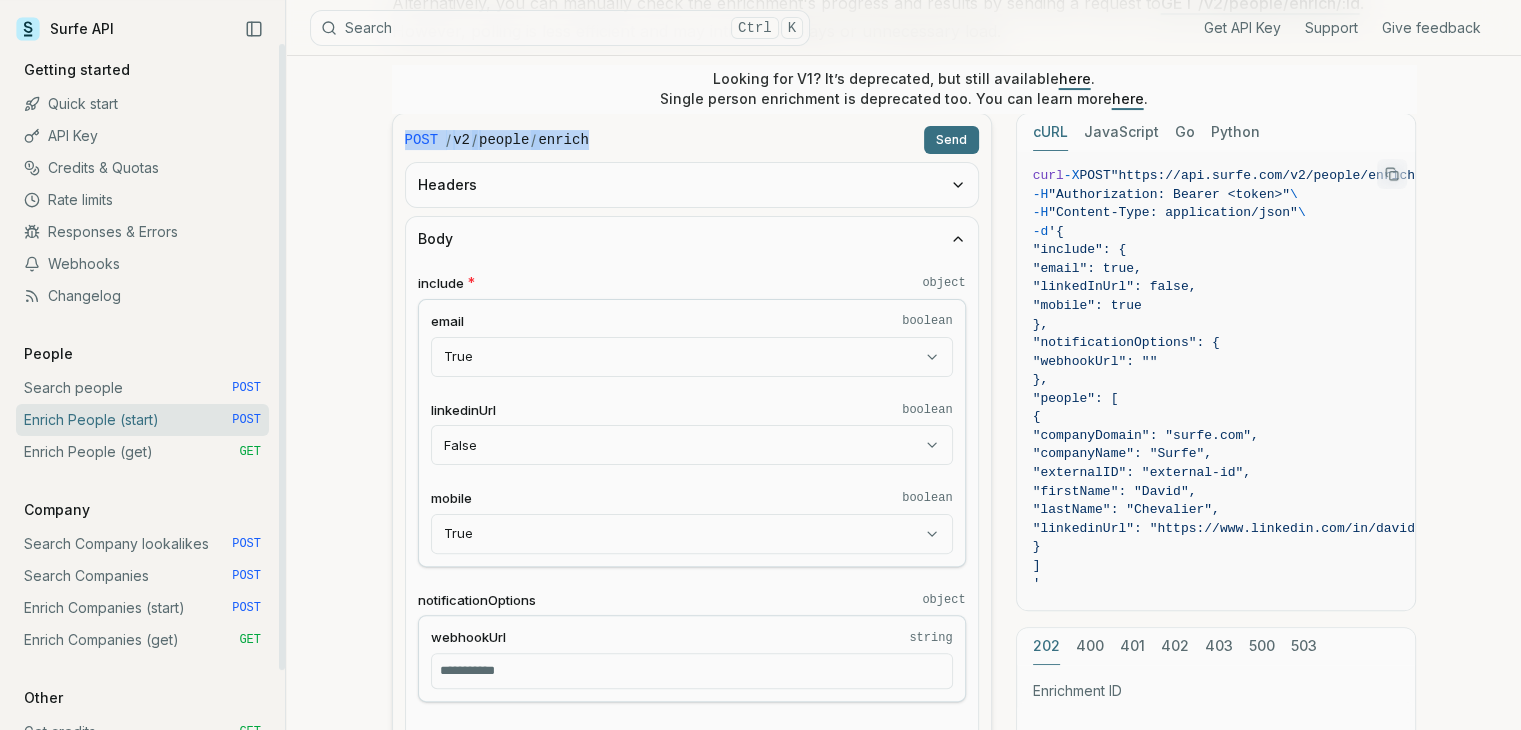 scroll, scrollTop: 470, scrollLeft: 0, axis: vertical 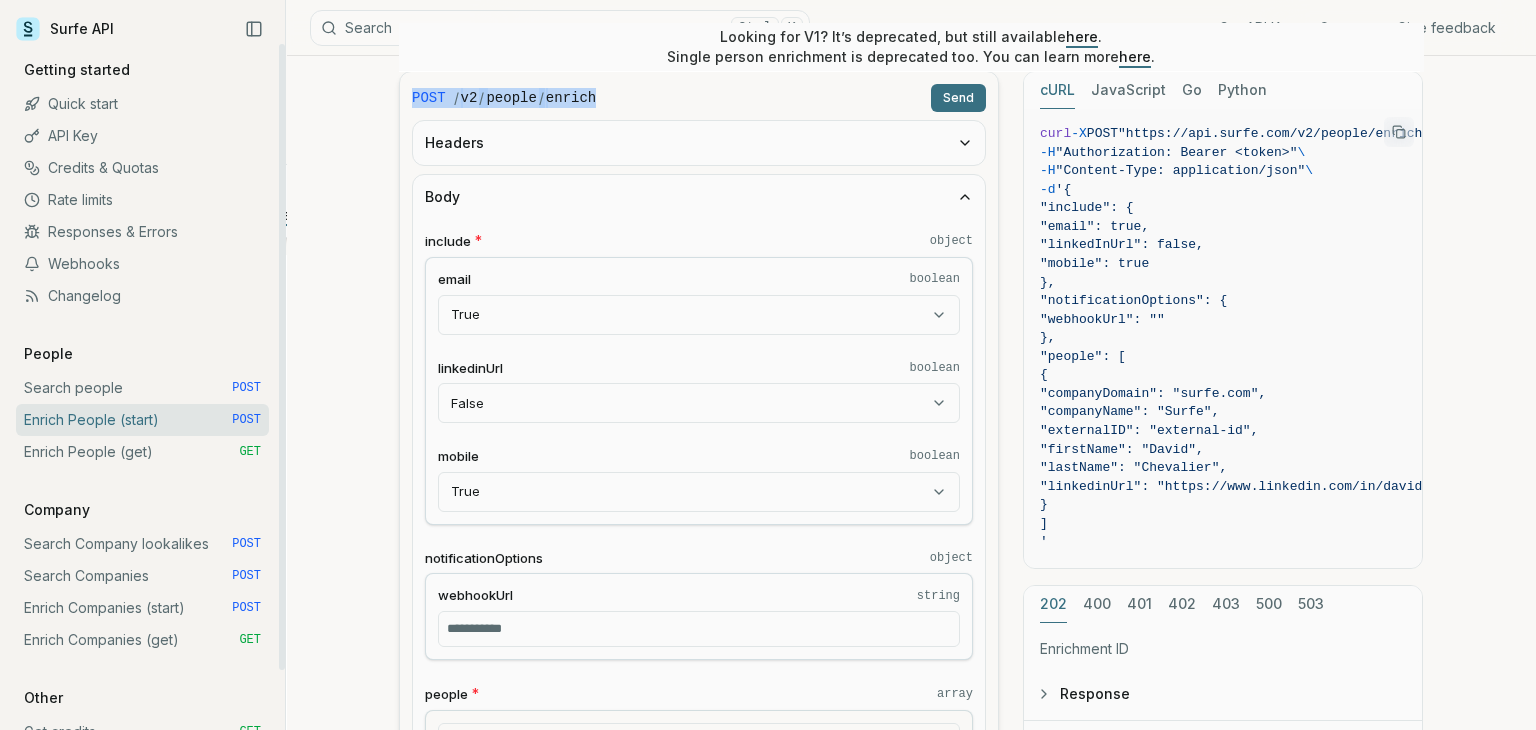 click on "Surfe API Get API Key Support Give feedback Getting started Quick start API Key Credits & Quotas Rate limits Responses & Errors Webhooks Changelog People Search people   POST Enrich People (start)   POST Enrich People (get)   GET Company Search Company lookalikes   POST Search Companies   POST Enrich Companies (start)   POST Enrich Companies (get)   GET Other Get credits   GET Get Filters   GET Surfe API Search Ctrl K Get API Key Support Give feedback Enrich People (start) Quota limitation This endpoint will not succeed if there is not enough  people enrichment quota  or  credits  available
Starts bulk enriching the provided list of people and returns an enrichment ID.
Enrichment runs asynchronously. To be notified when the enrichments are complete, we  highly recommend  using the  notificationOptions.webhookUrl  field. This enables webhook notifications that automatically send the result to your server when ready. For more details, see the webhook documentation  here .
GET /v2/people/enrich/:id
here" at bounding box center (768, 634) 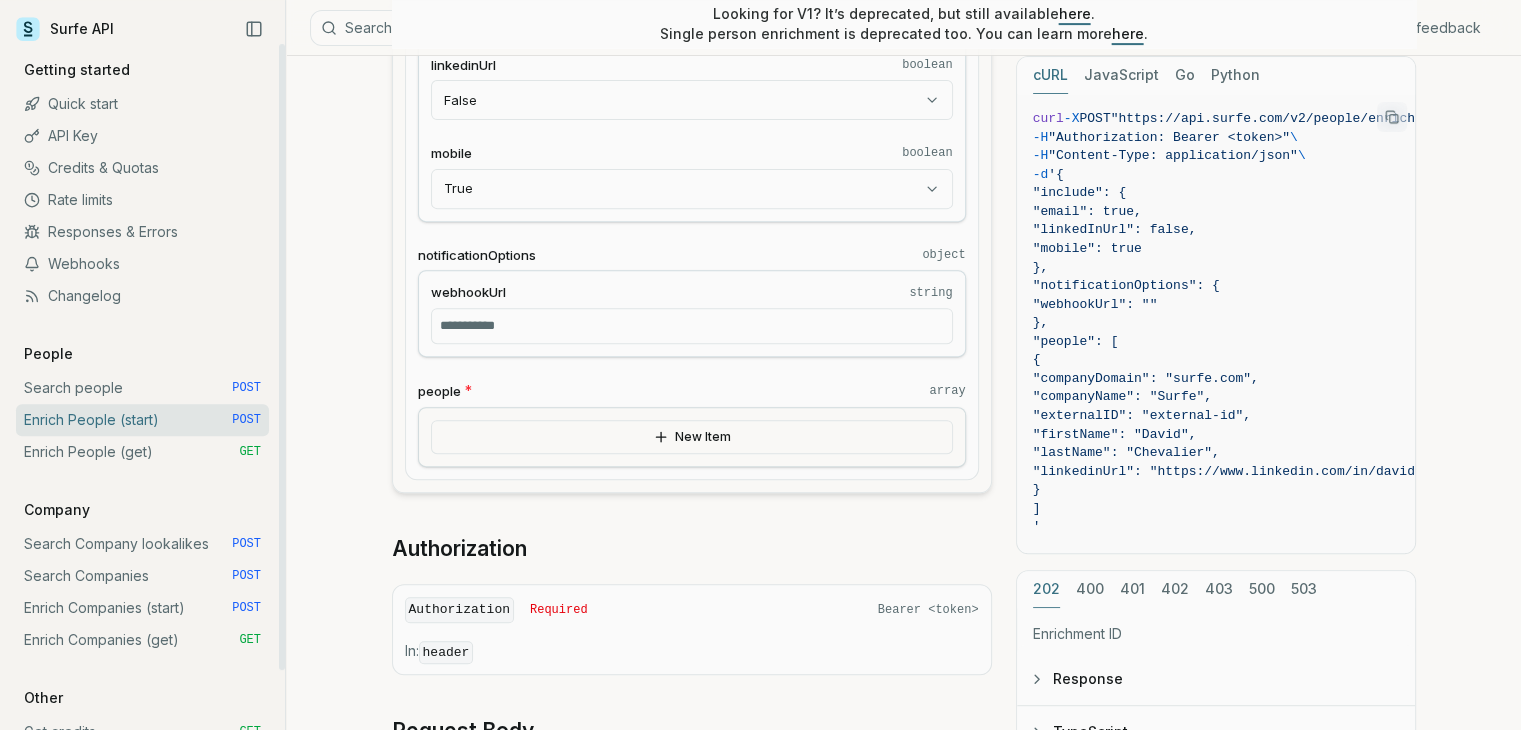 scroll, scrollTop: 770, scrollLeft: 0, axis: vertical 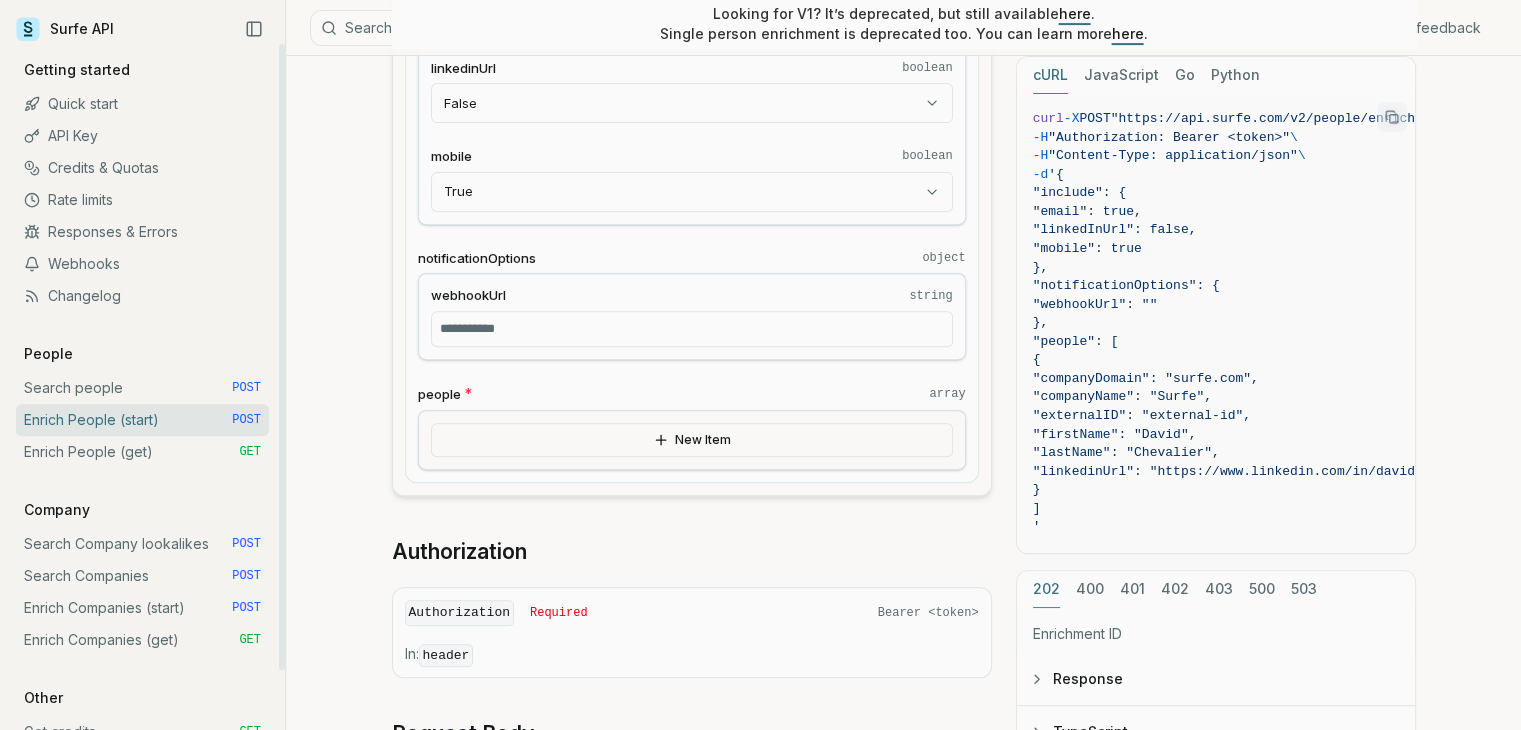 click on "New Item" at bounding box center (692, 440) 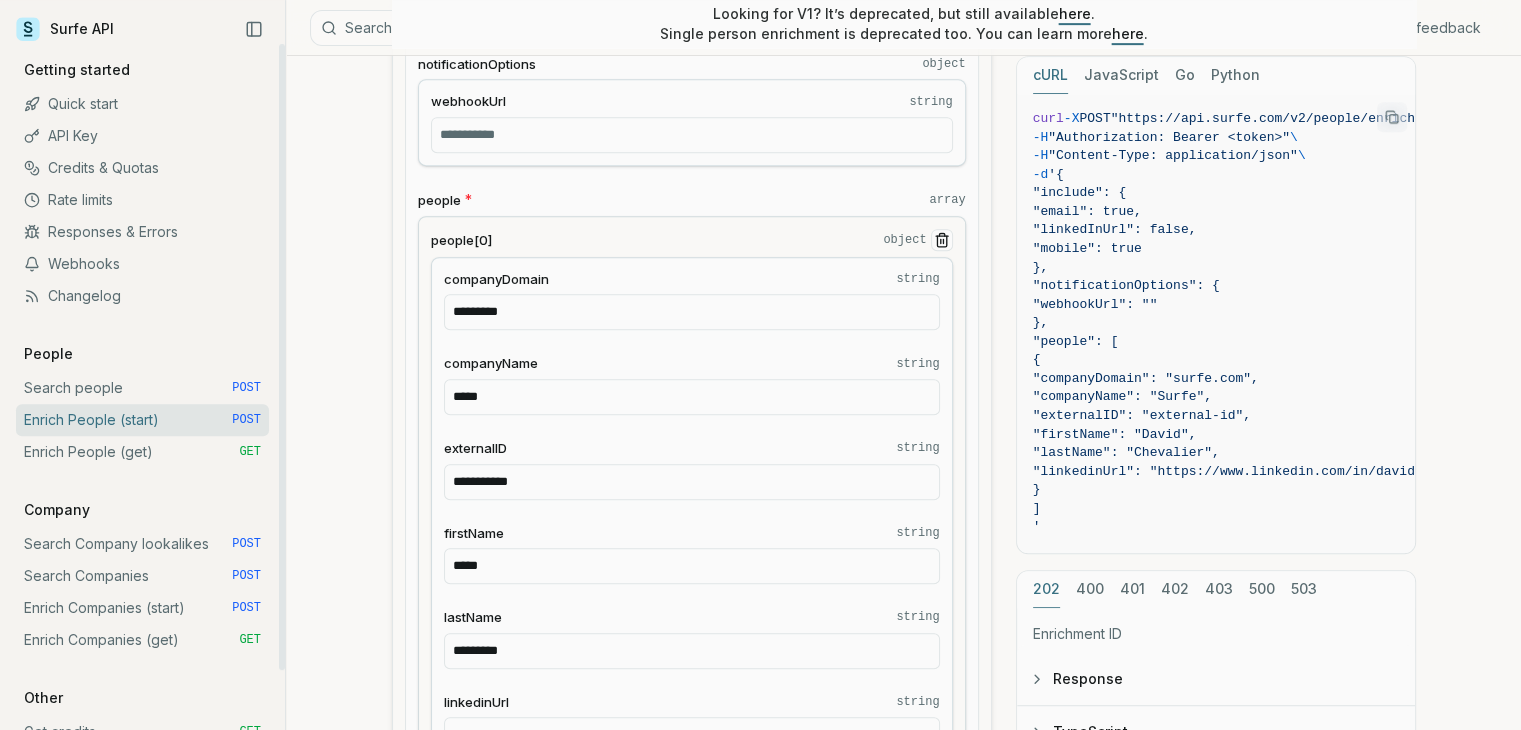 scroll, scrollTop: 970, scrollLeft: 0, axis: vertical 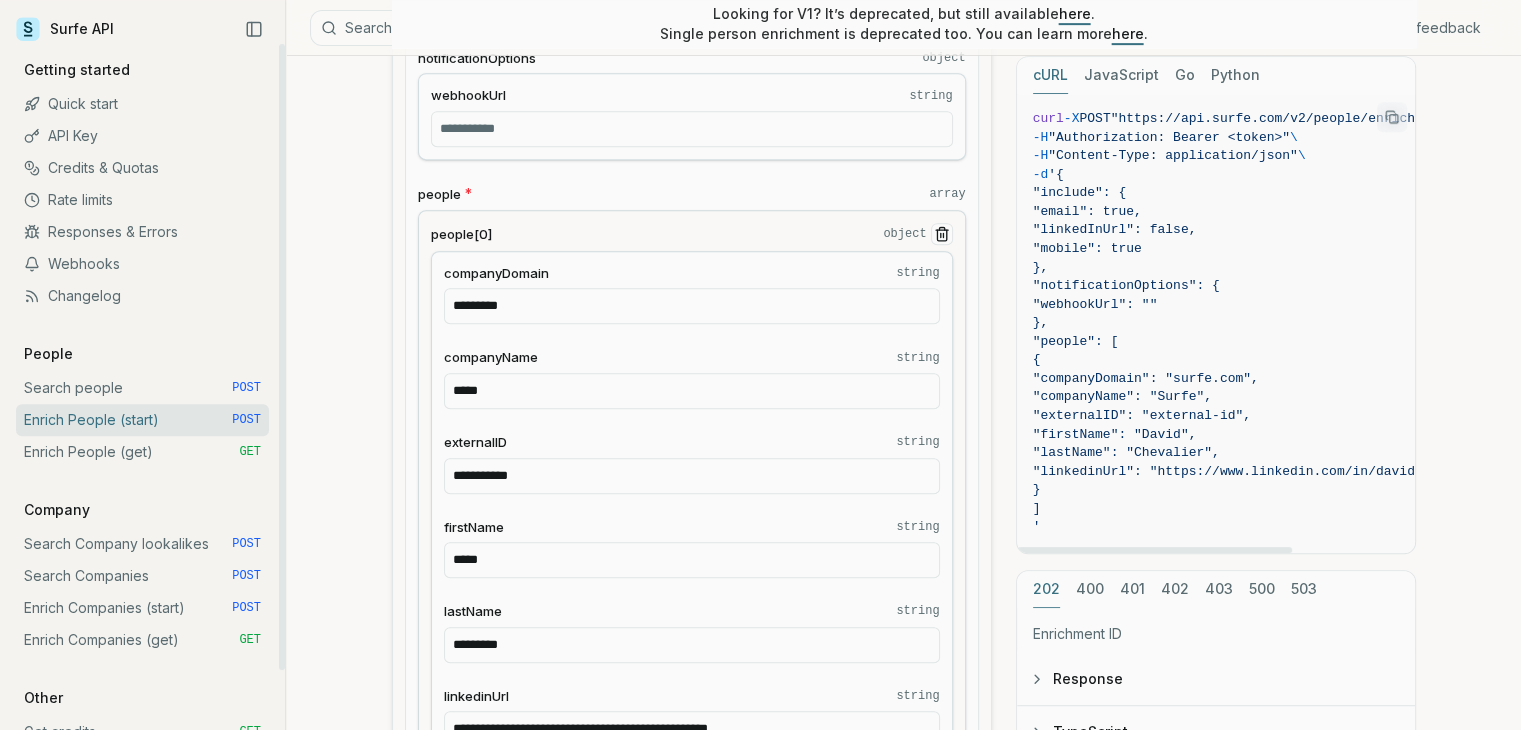 click at bounding box center (942, 234) 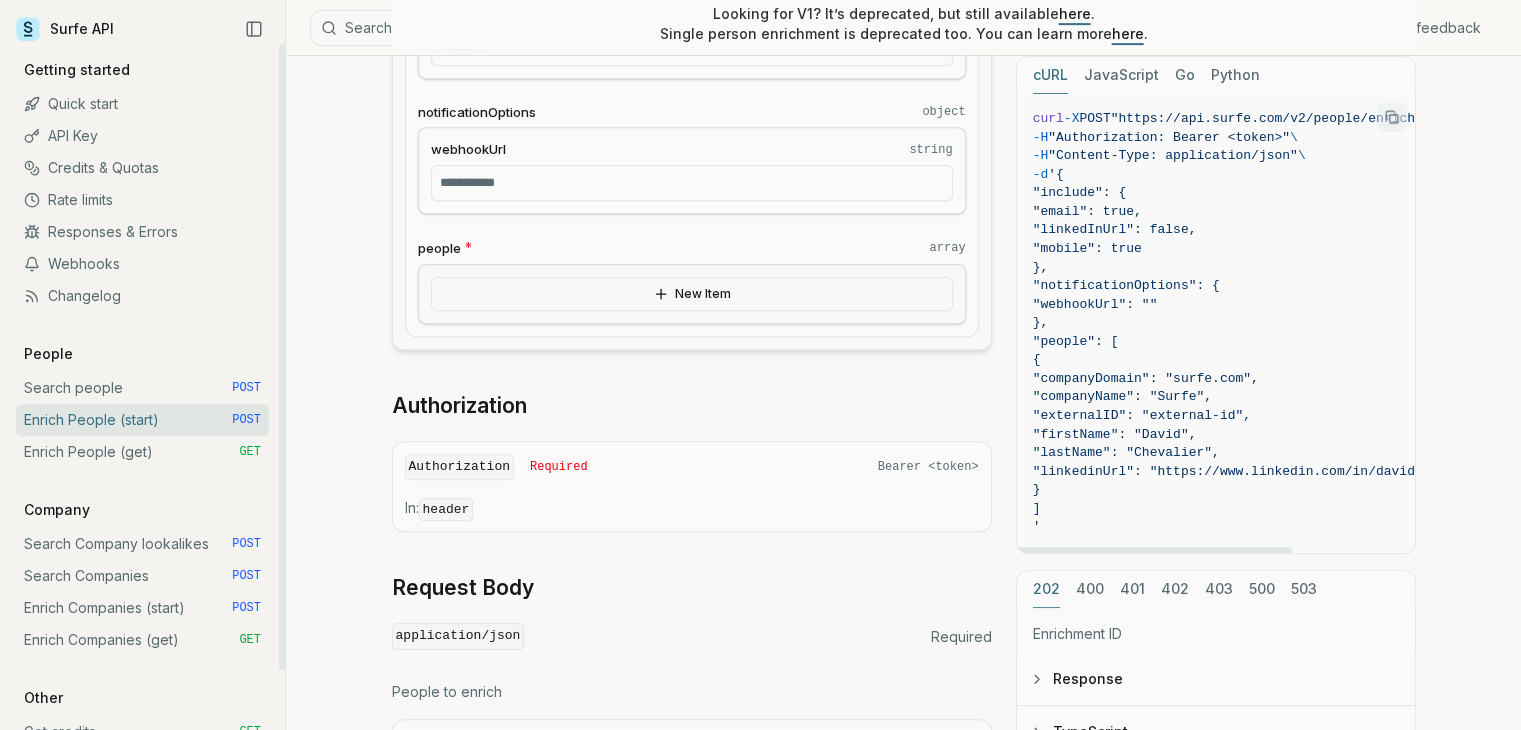 scroll, scrollTop: 870, scrollLeft: 0, axis: vertical 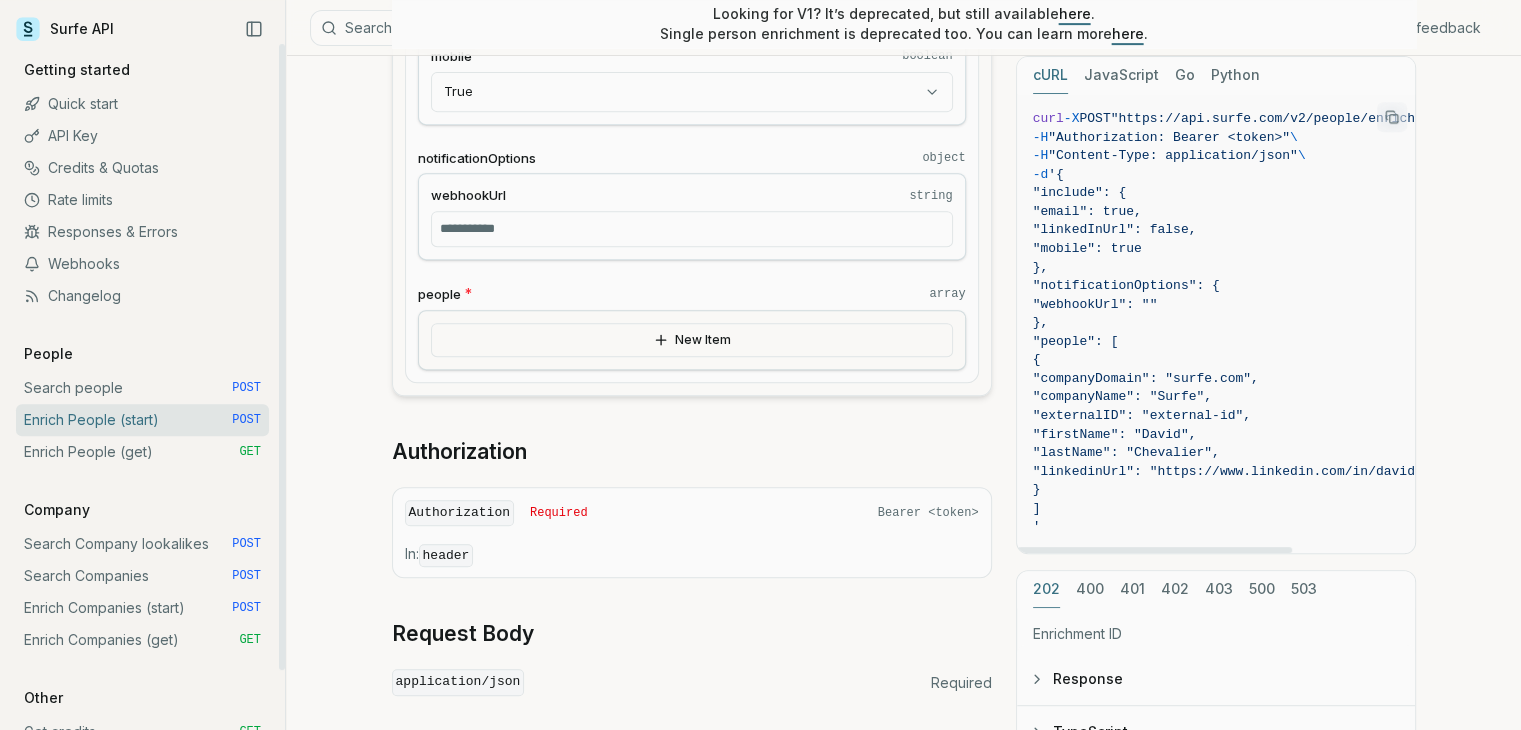 click on "JavaScript" at bounding box center [1121, 75] 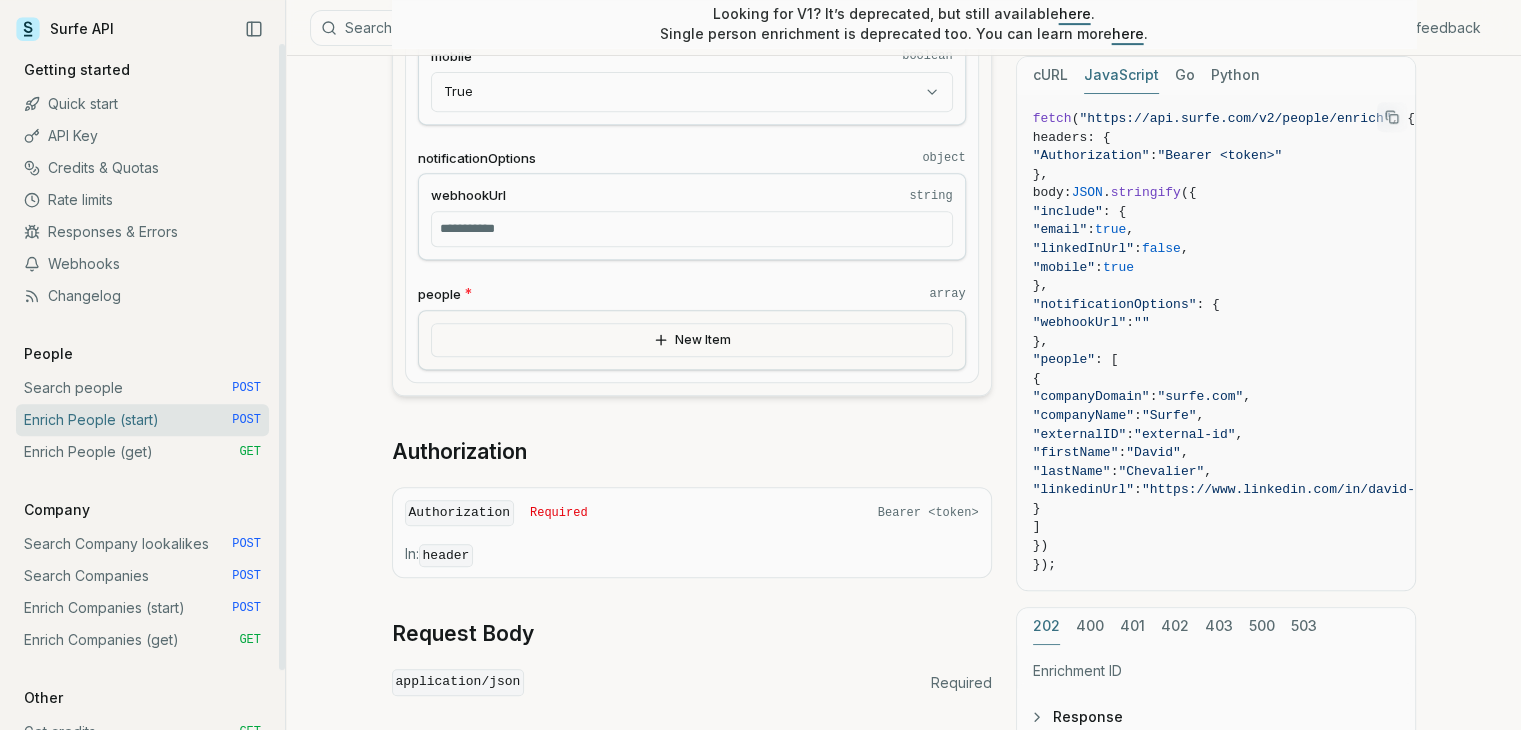 click on "cURL JavaScript Go Python" at bounding box center (1216, 75) 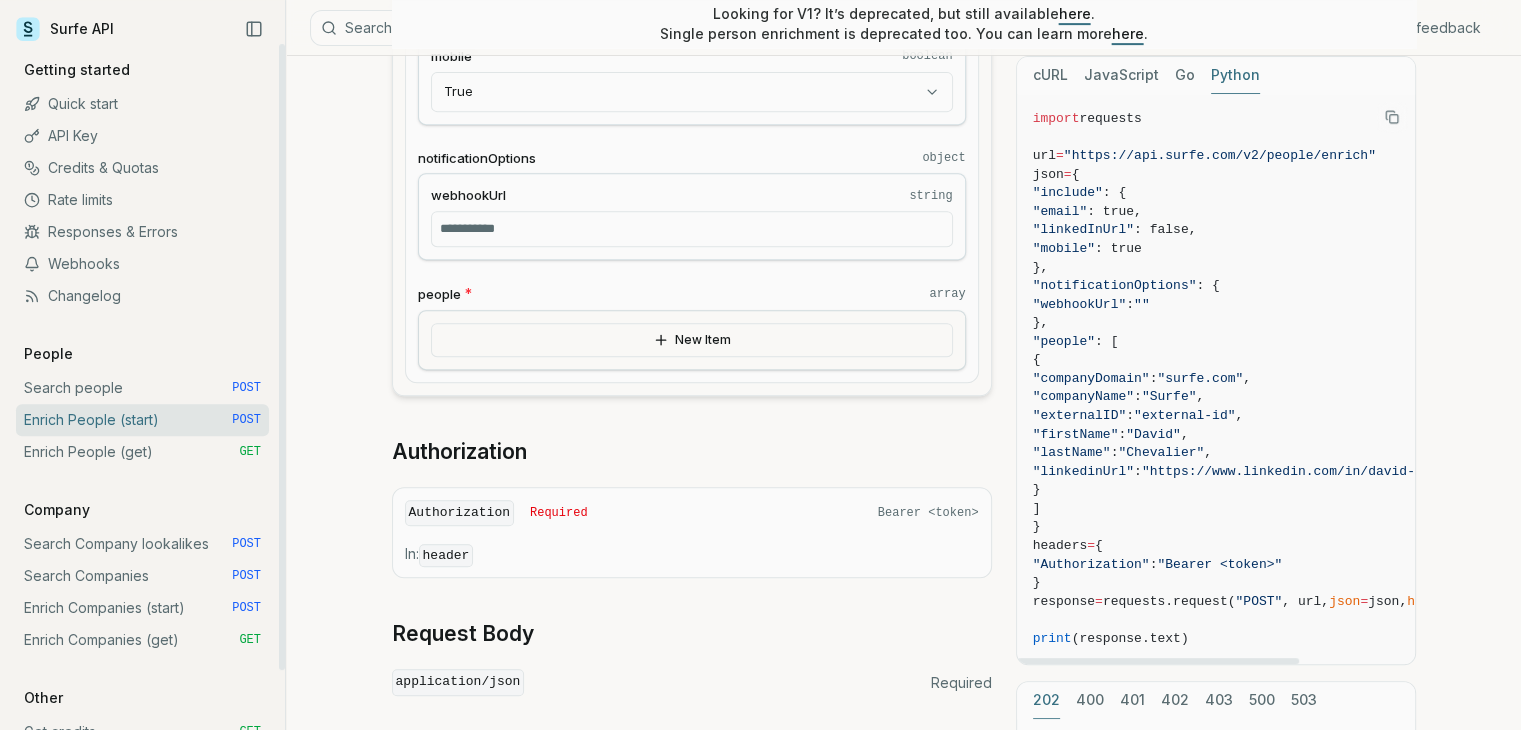 click on "}" at bounding box center [1294, 527] 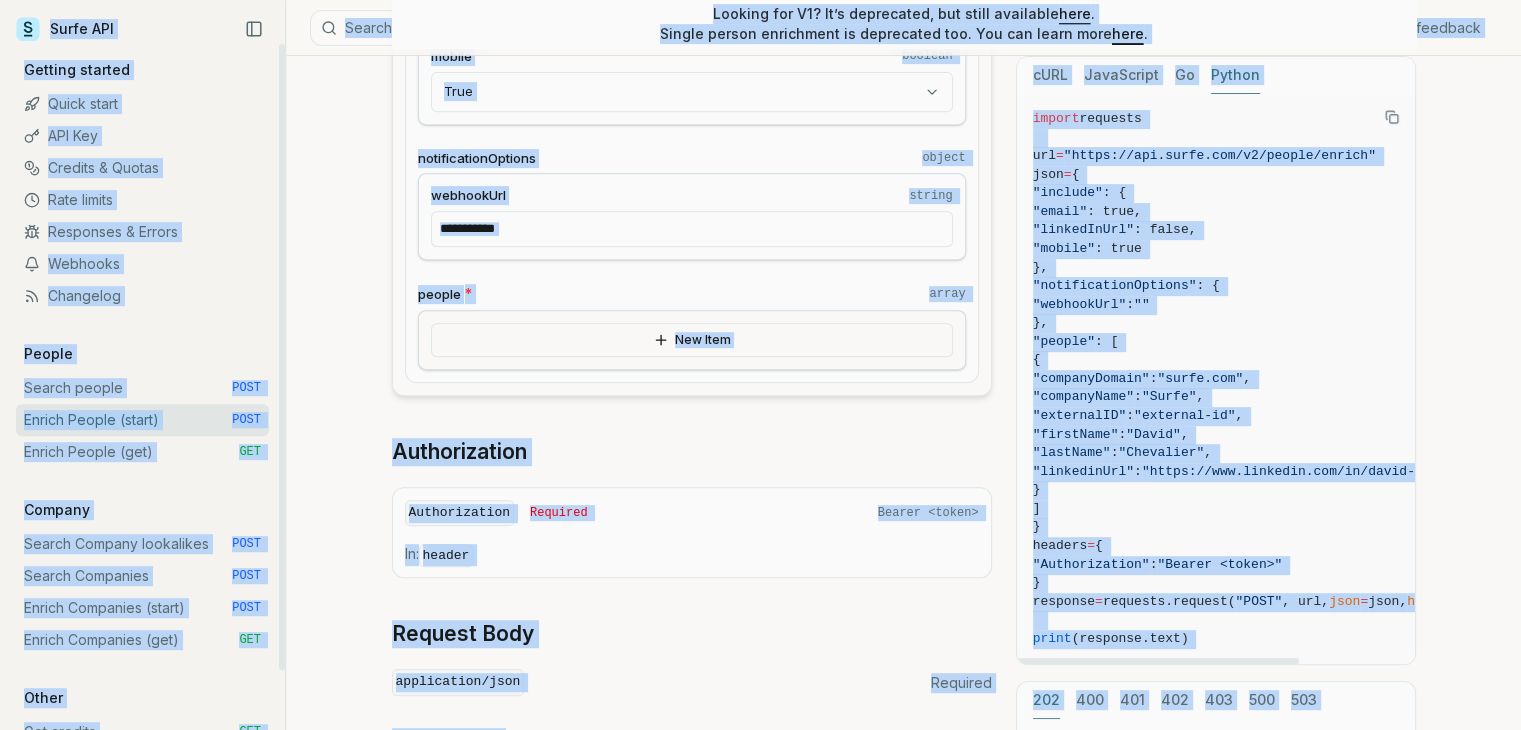 click at bounding box center (1294, 620) 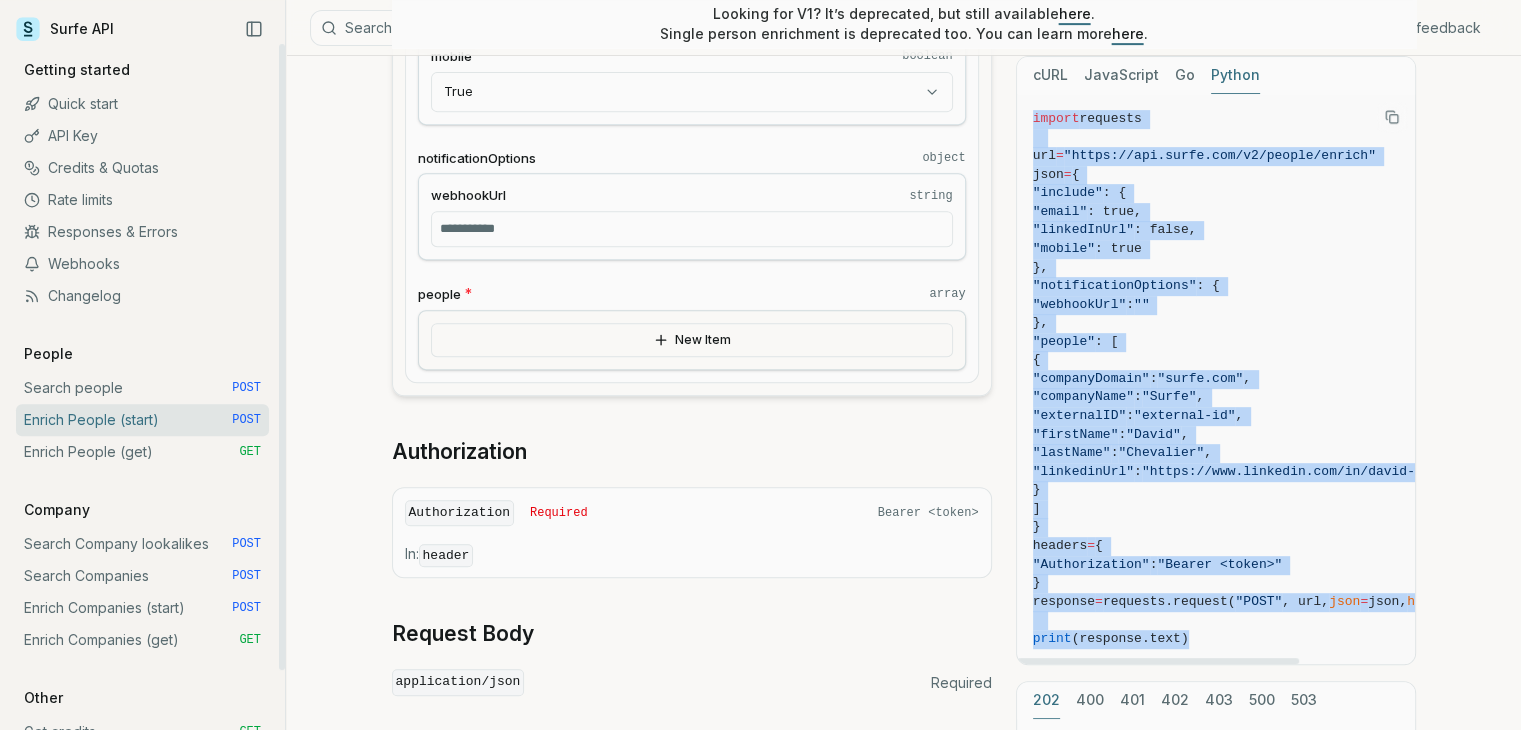 drag, startPoint x: 1219, startPoint y: 633, endPoint x: 1030, endPoint y: 117, distance: 549.52435 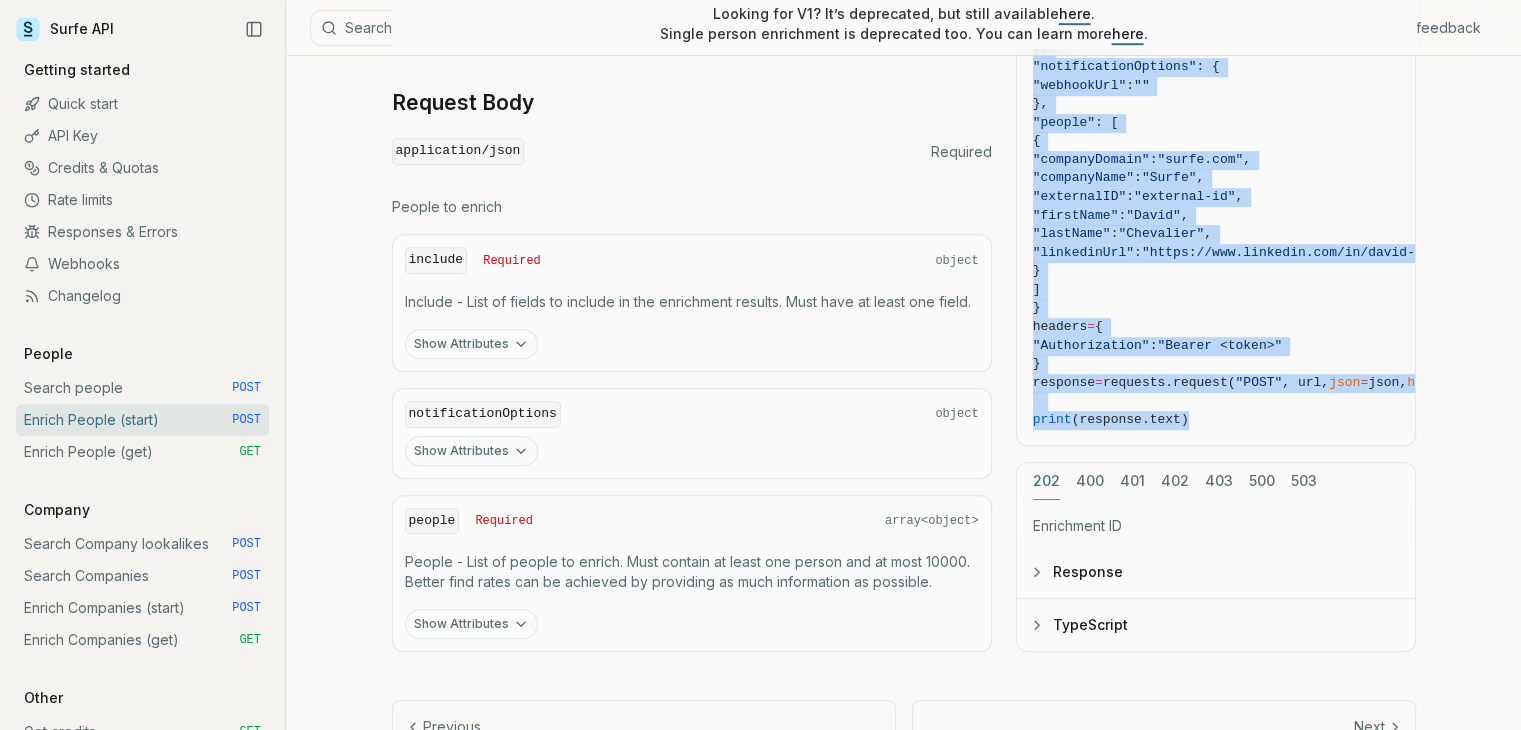 scroll, scrollTop: 1467, scrollLeft: 0, axis: vertical 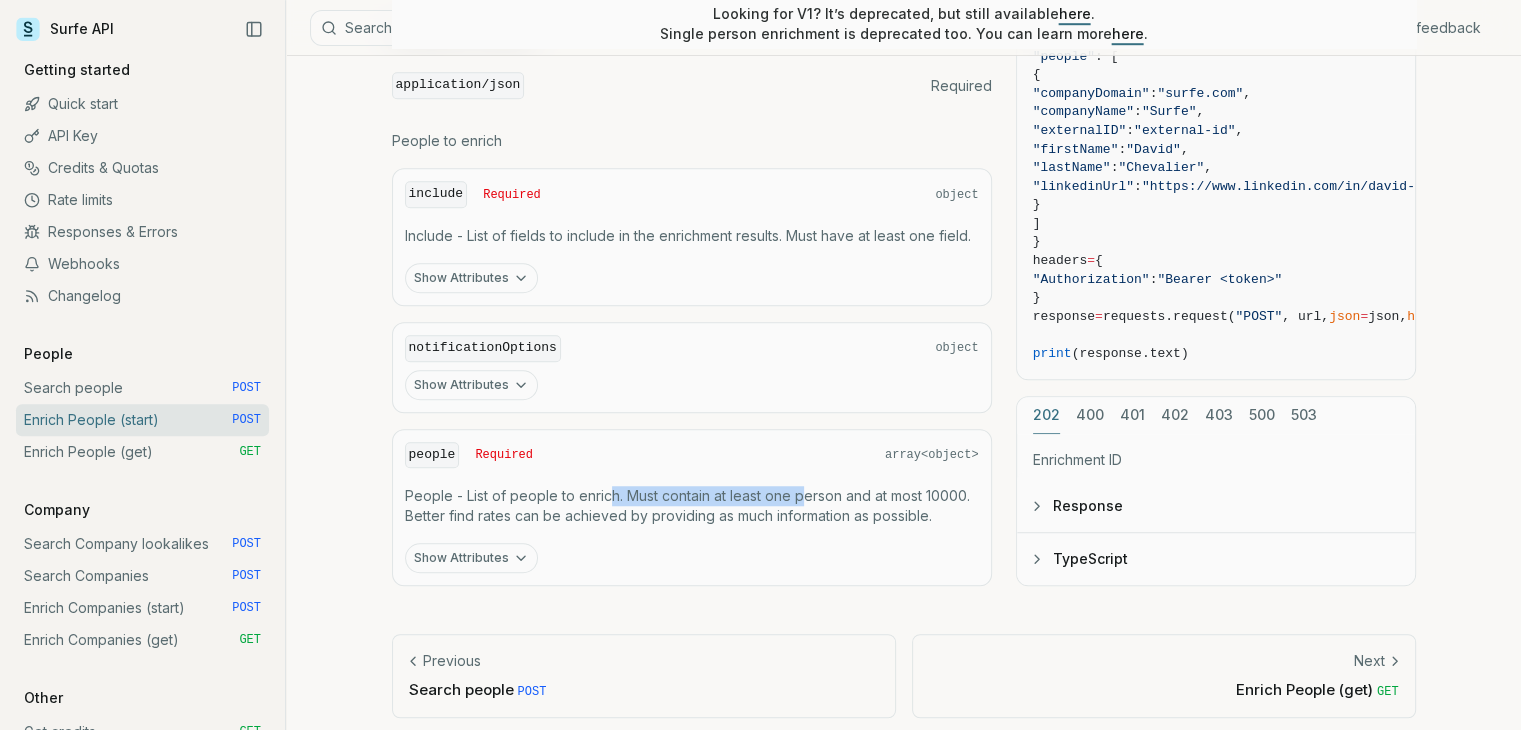 drag, startPoint x: 604, startPoint y: 479, endPoint x: 802, endPoint y: 480, distance: 198.00252 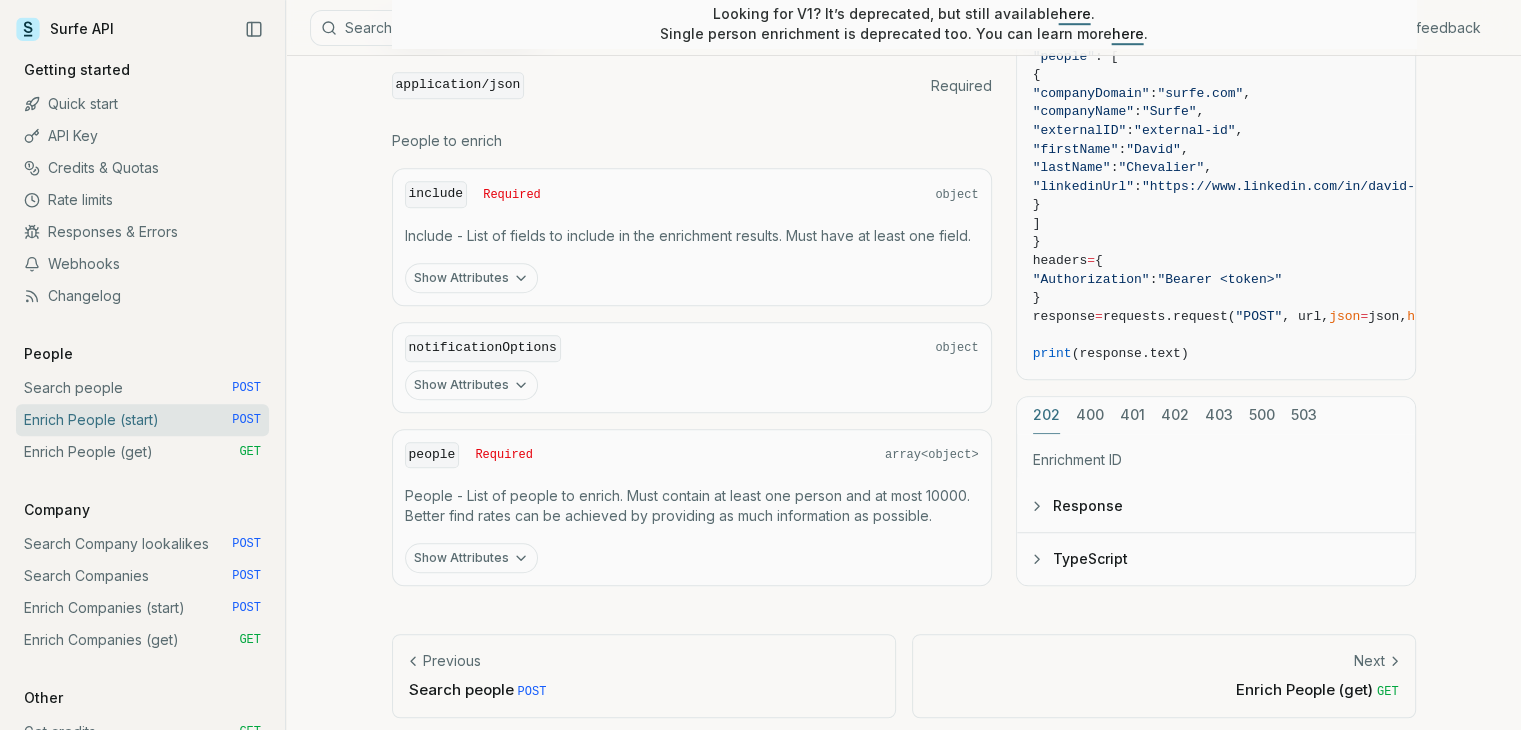click on "People - List of people to enrich. Must contain at least one person and at most 10000.
Better find rates can be achieved by providing as much information as possible." at bounding box center [692, 236] 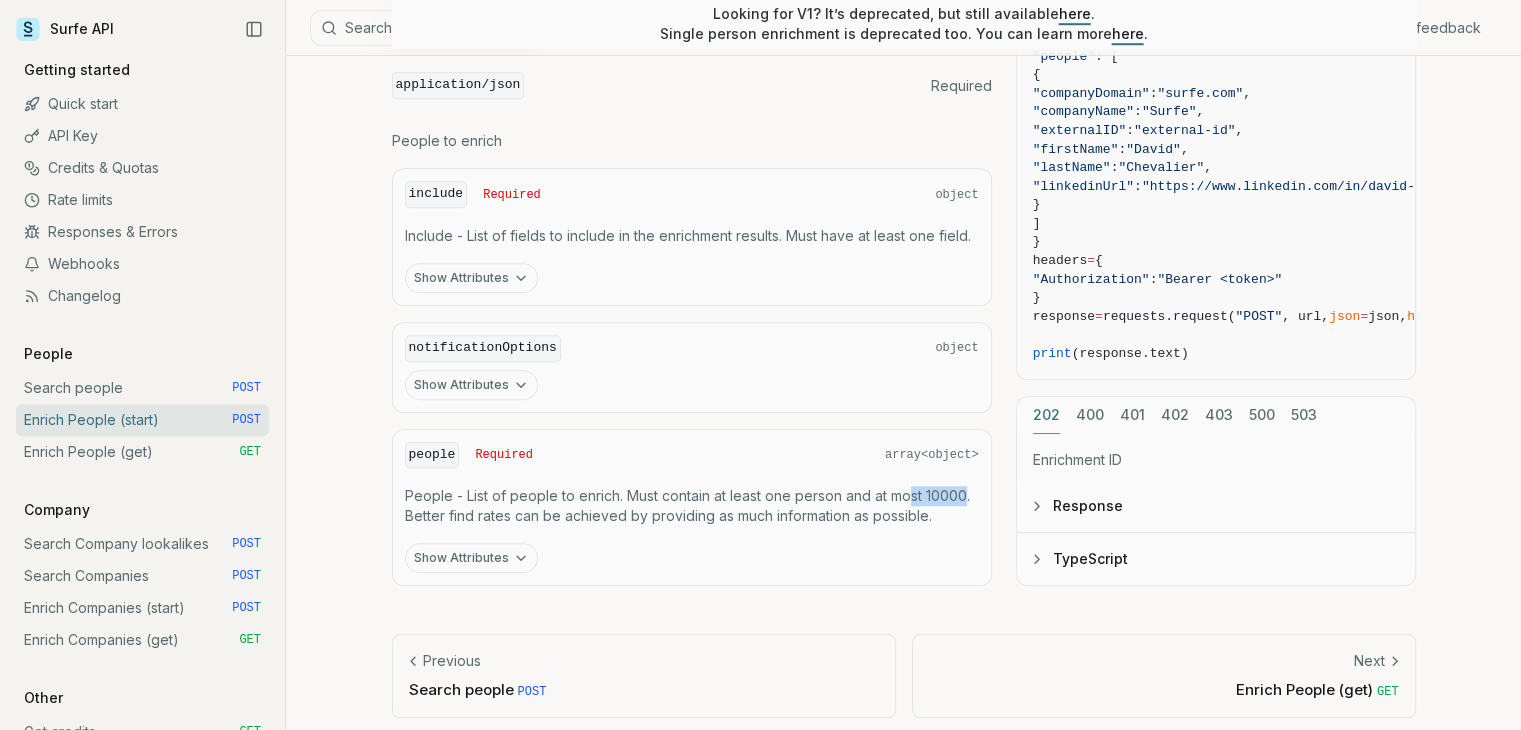 drag, startPoint x: 913, startPoint y: 485, endPoint x: 967, endPoint y: 485, distance: 54 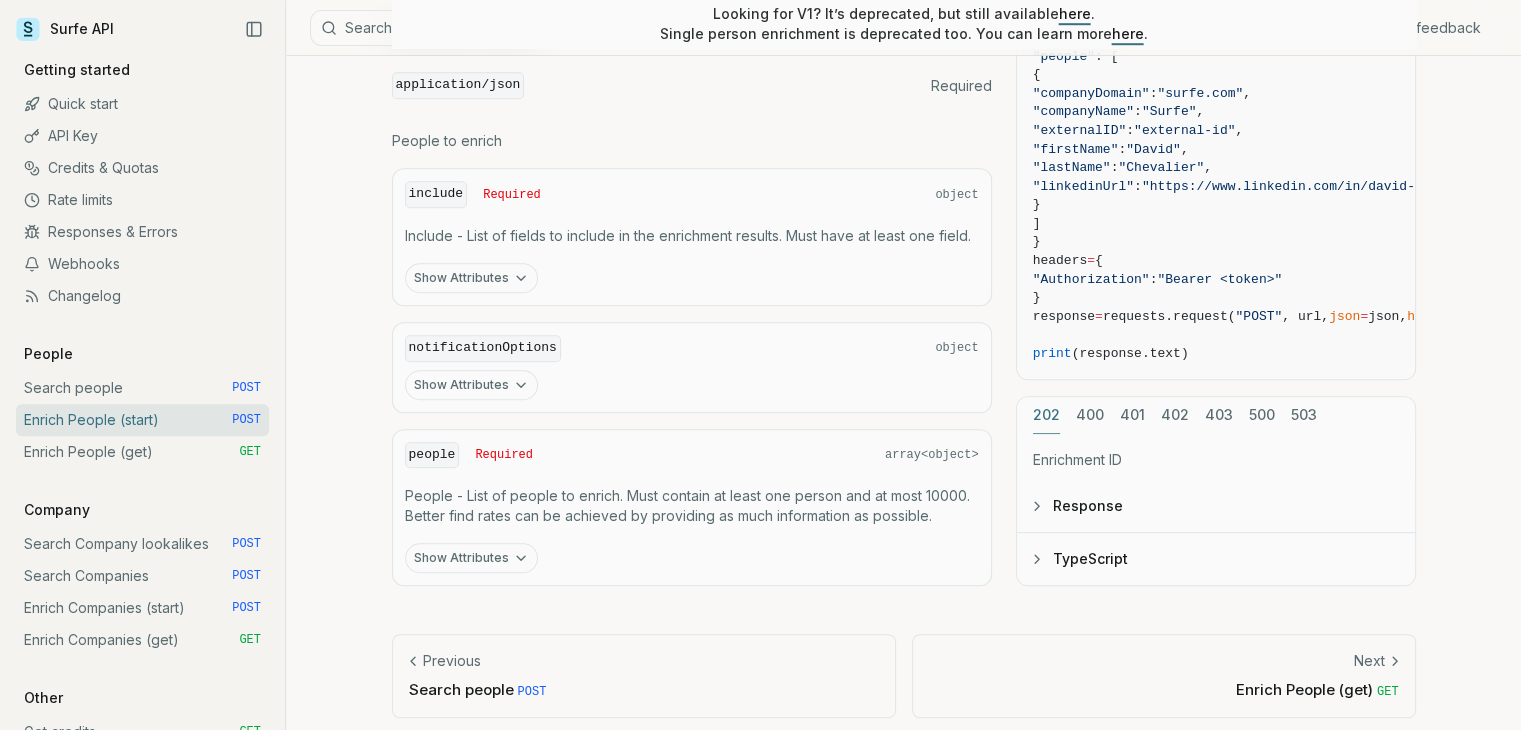 click on "People - List of people to enrich. Must contain at least one person and at most 10000.
Better find rates can be achieved by providing as much information as possible." at bounding box center [692, 236] 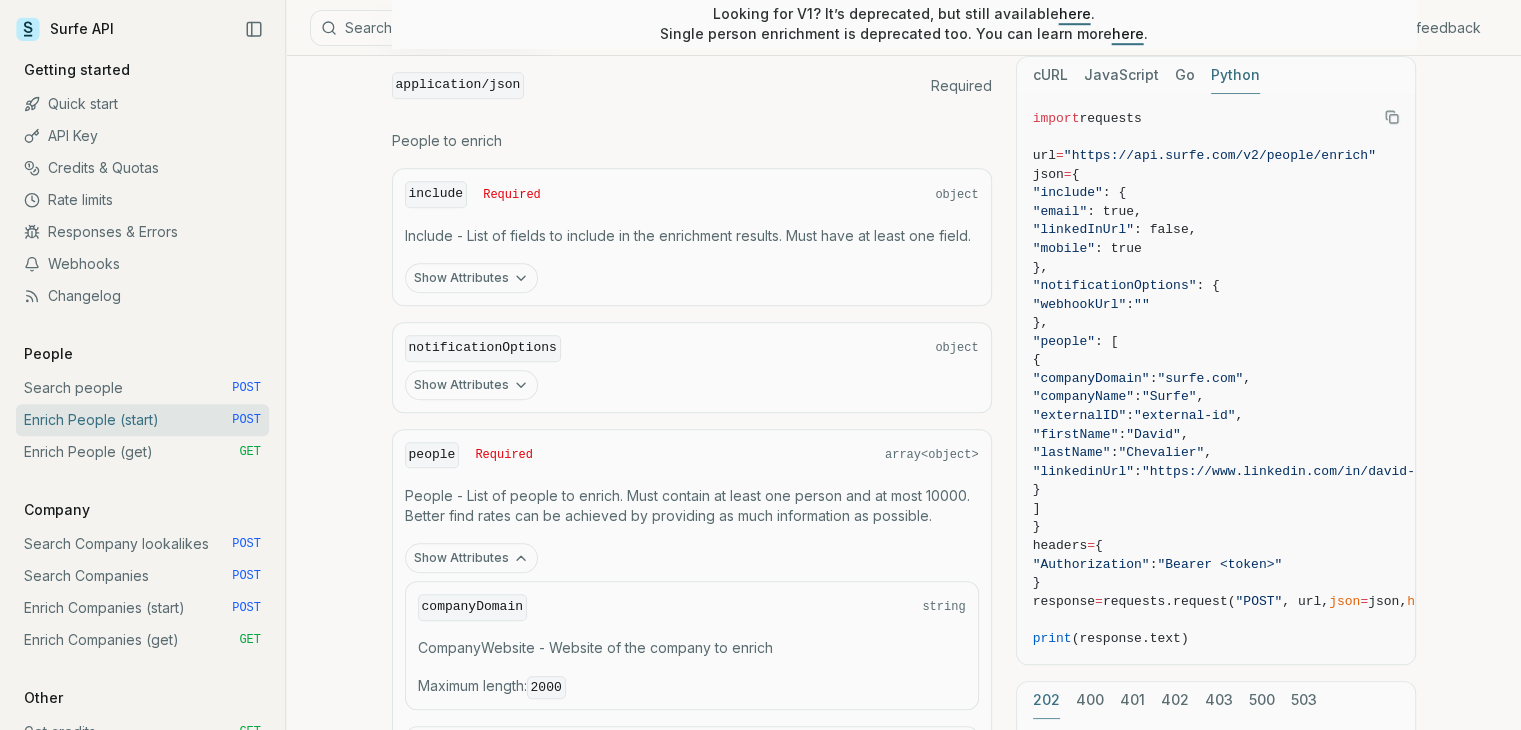 click on "Show Attributes" at bounding box center [471, 278] 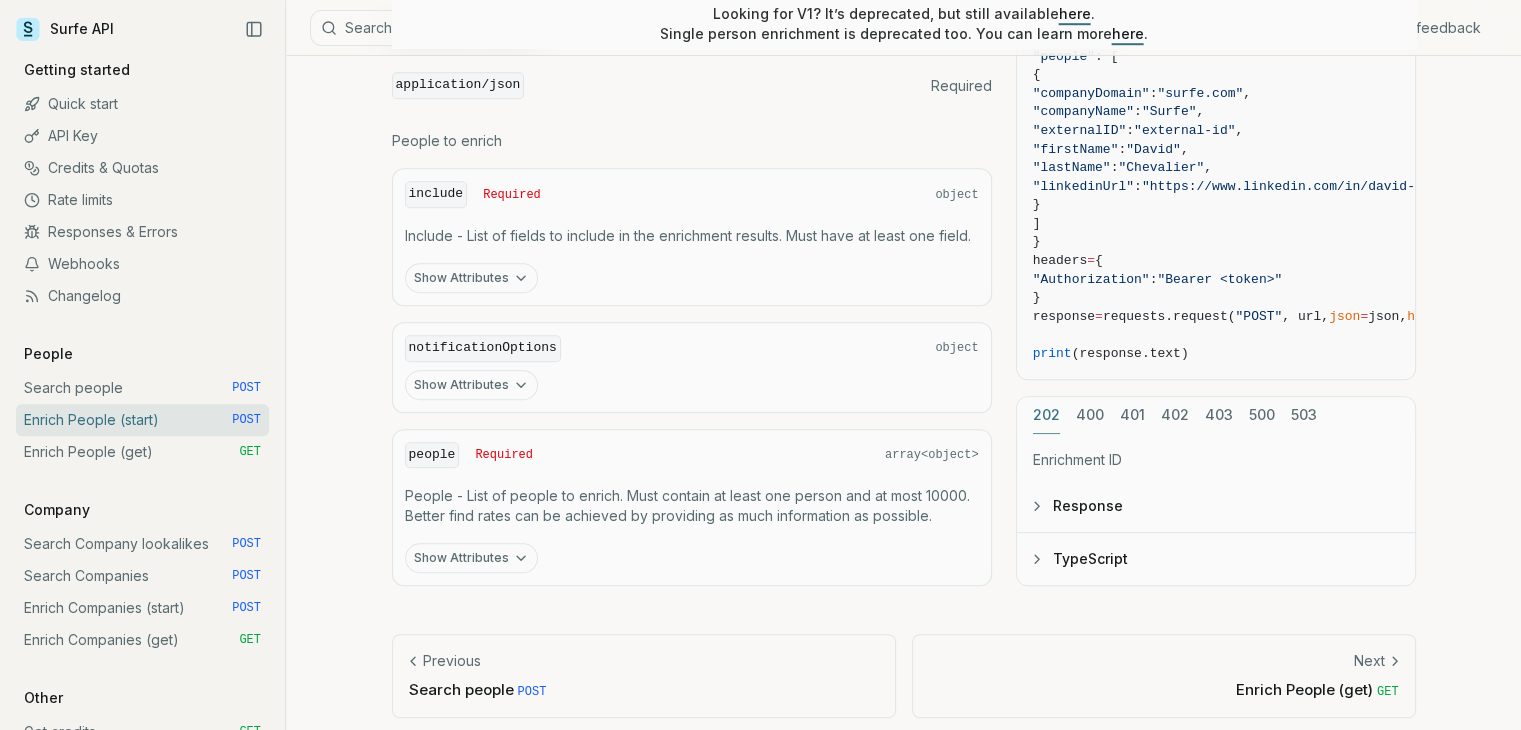 click on "Show Attributes" at bounding box center (471, 278) 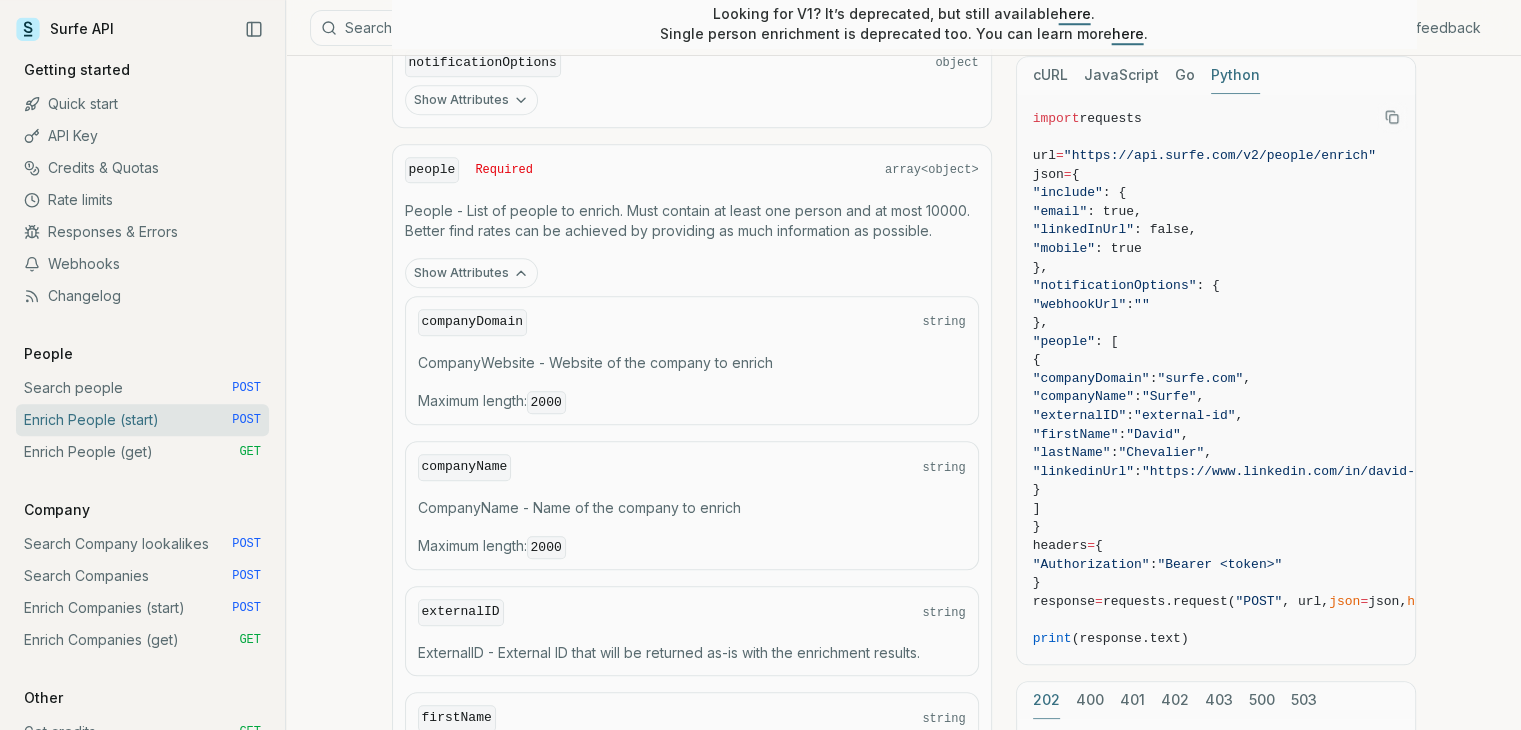 scroll, scrollTop: 1867, scrollLeft: 0, axis: vertical 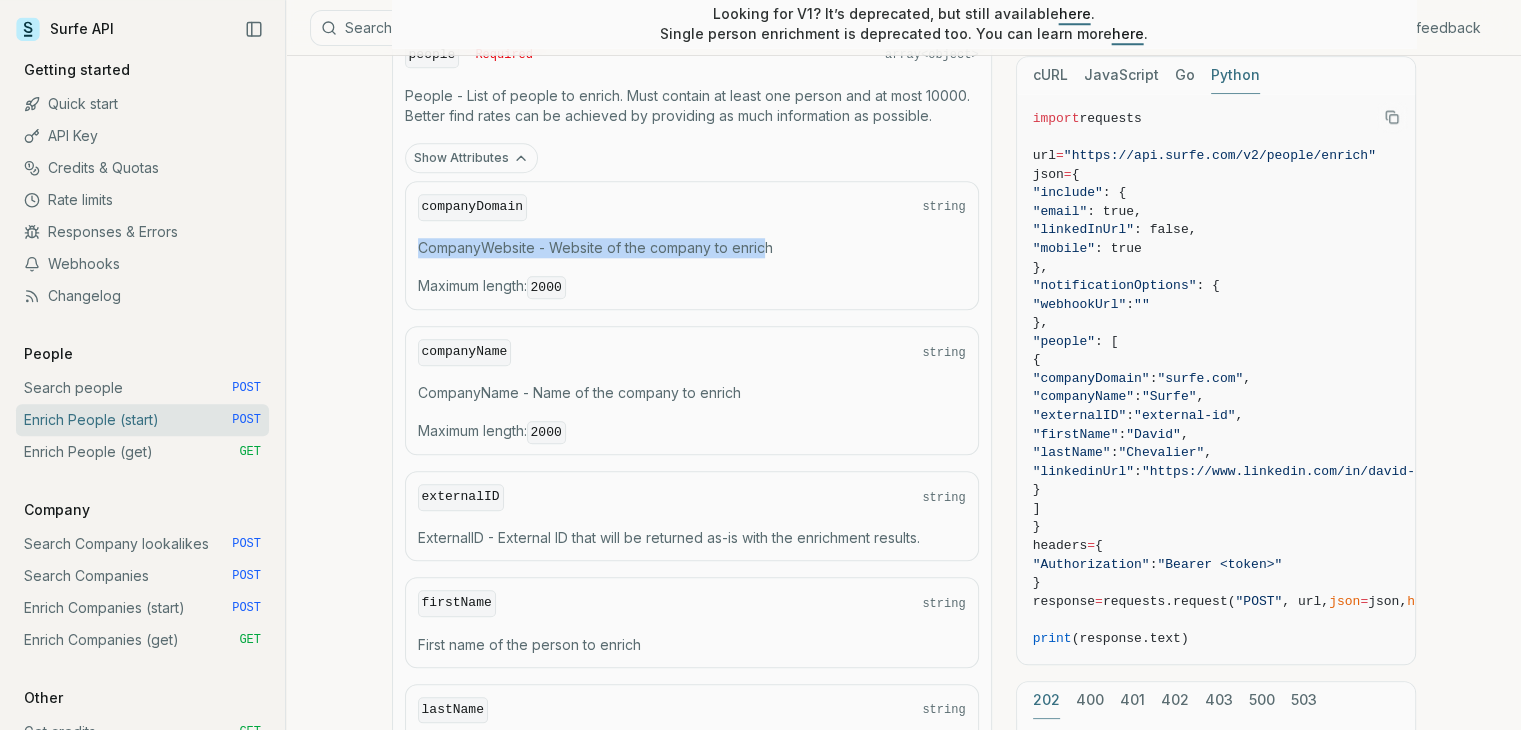 drag, startPoint x: 412, startPoint y: 227, endPoint x: 759, endPoint y: 221, distance: 347.05188 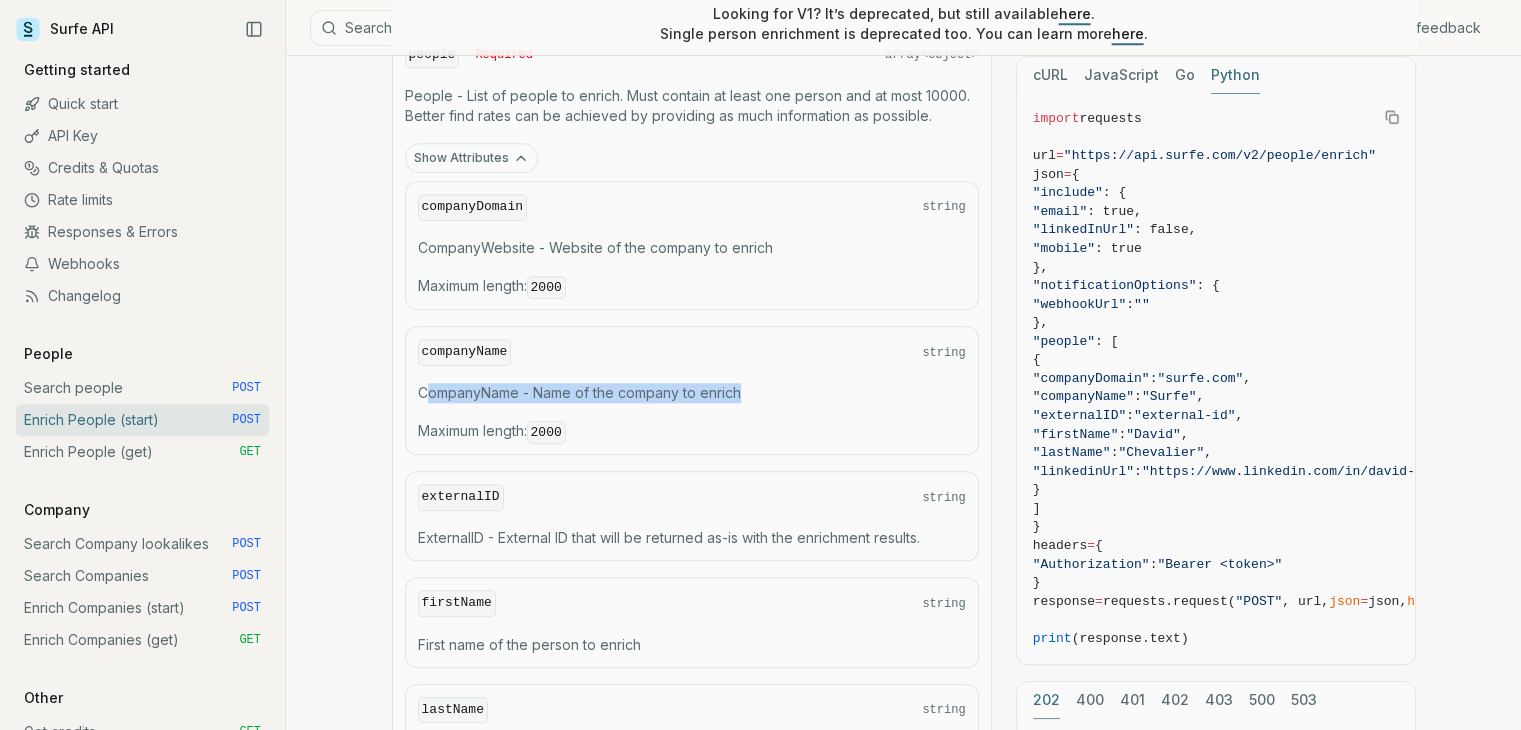 drag, startPoint x: 455, startPoint y: 377, endPoint x: 777, endPoint y: 368, distance: 322.12576 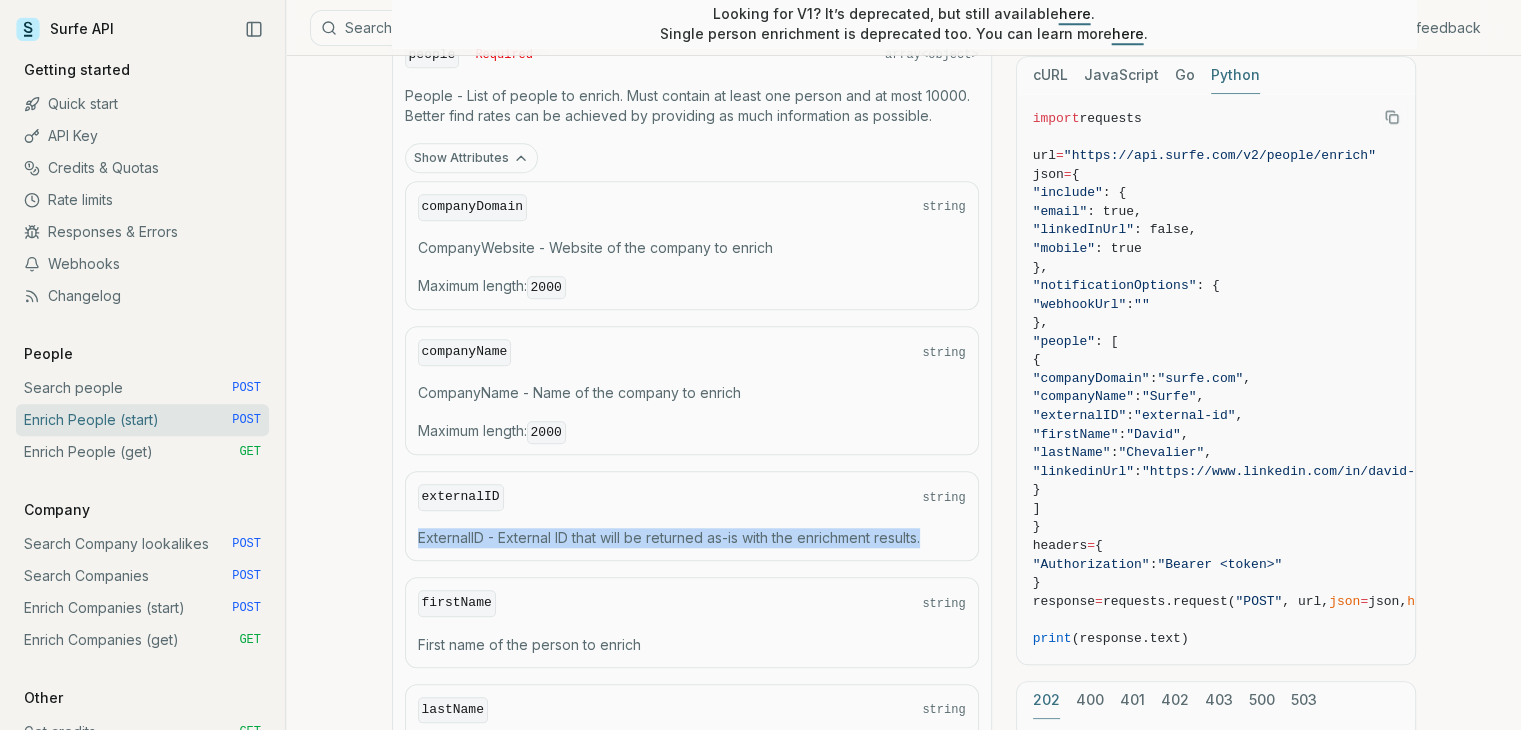 drag, startPoint x: 409, startPoint y: 520, endPoint x: 933, endPoint y: 519, distance: 524.001 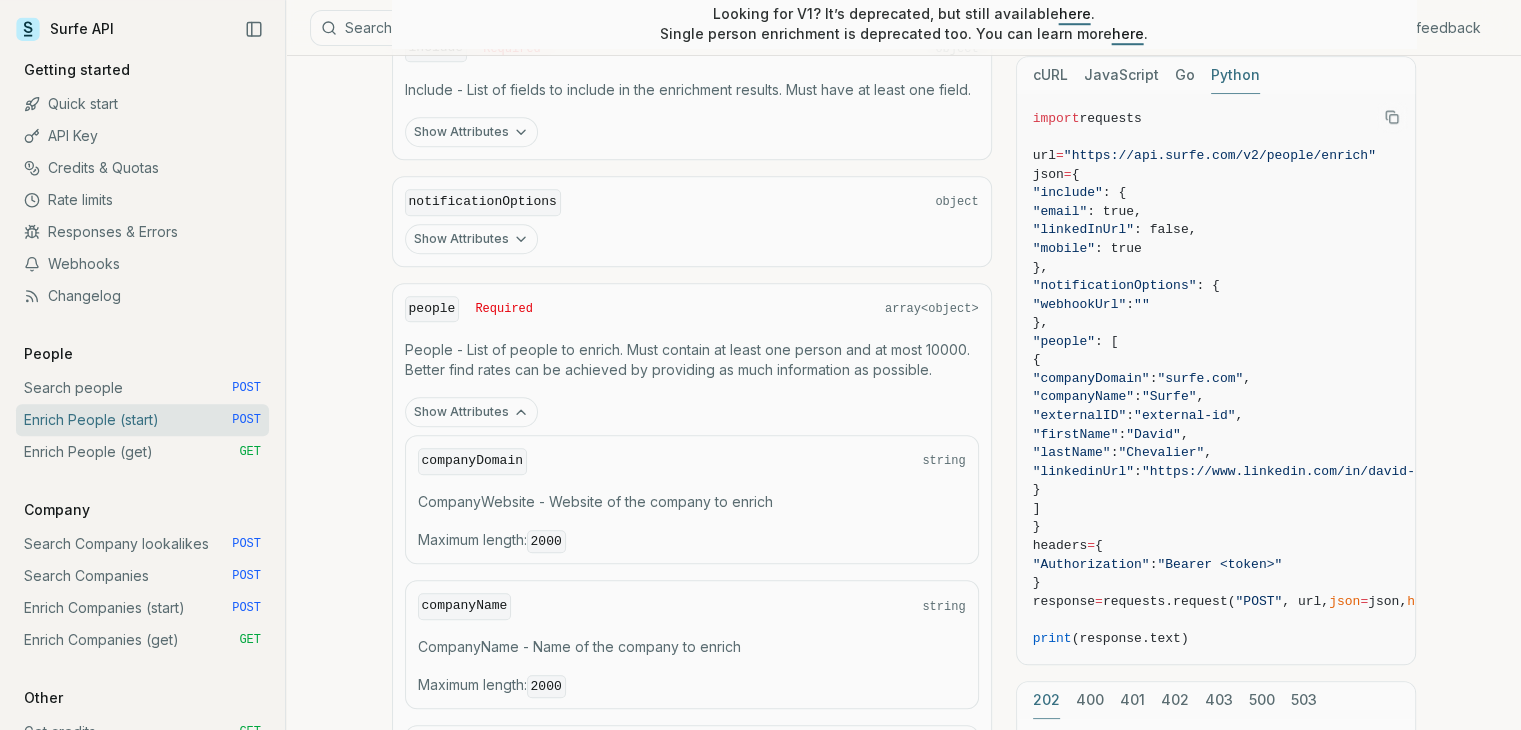scroll, scrollTop: 1611, scrollLeft: 0, axis: vertical 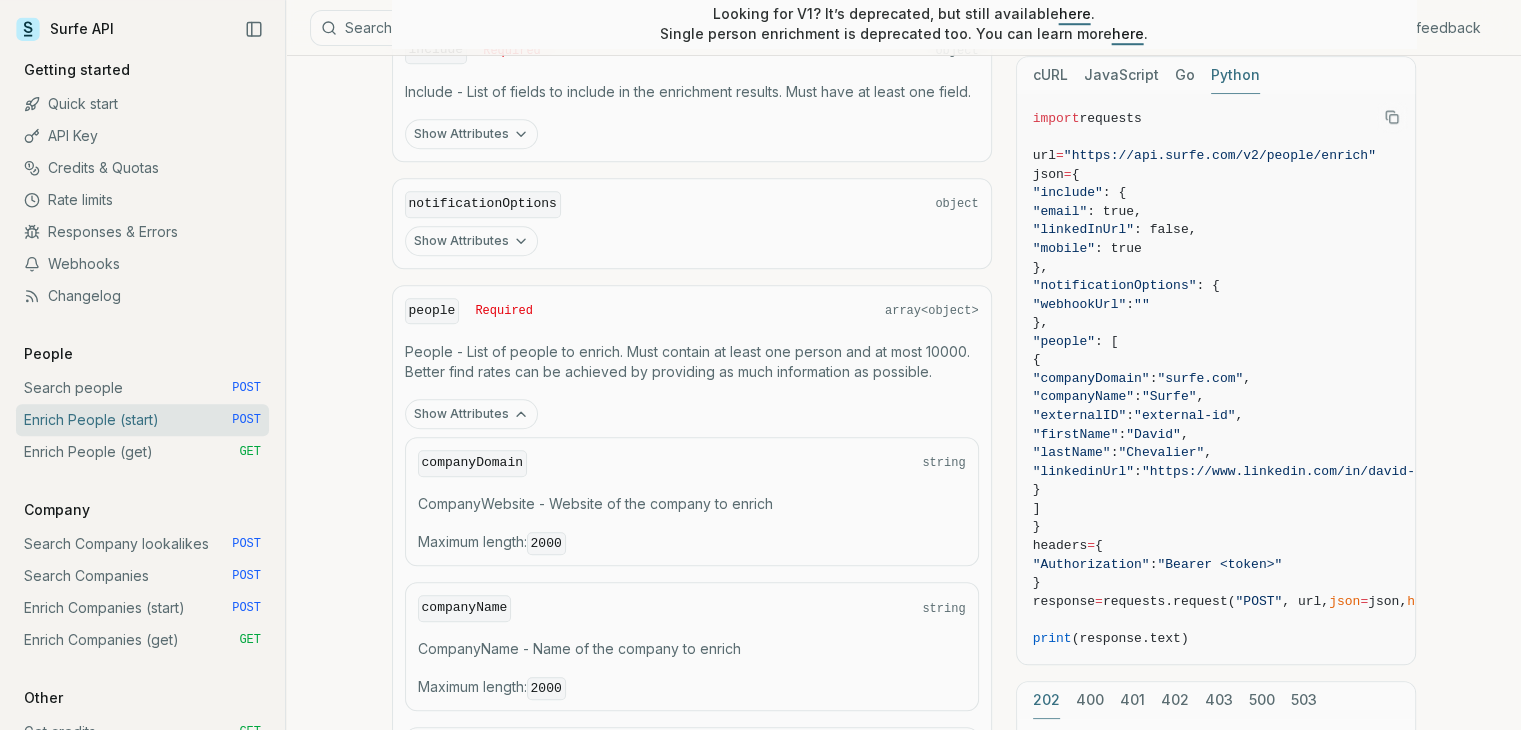 click on "Show Attributes" at bounding box center [692, 241] 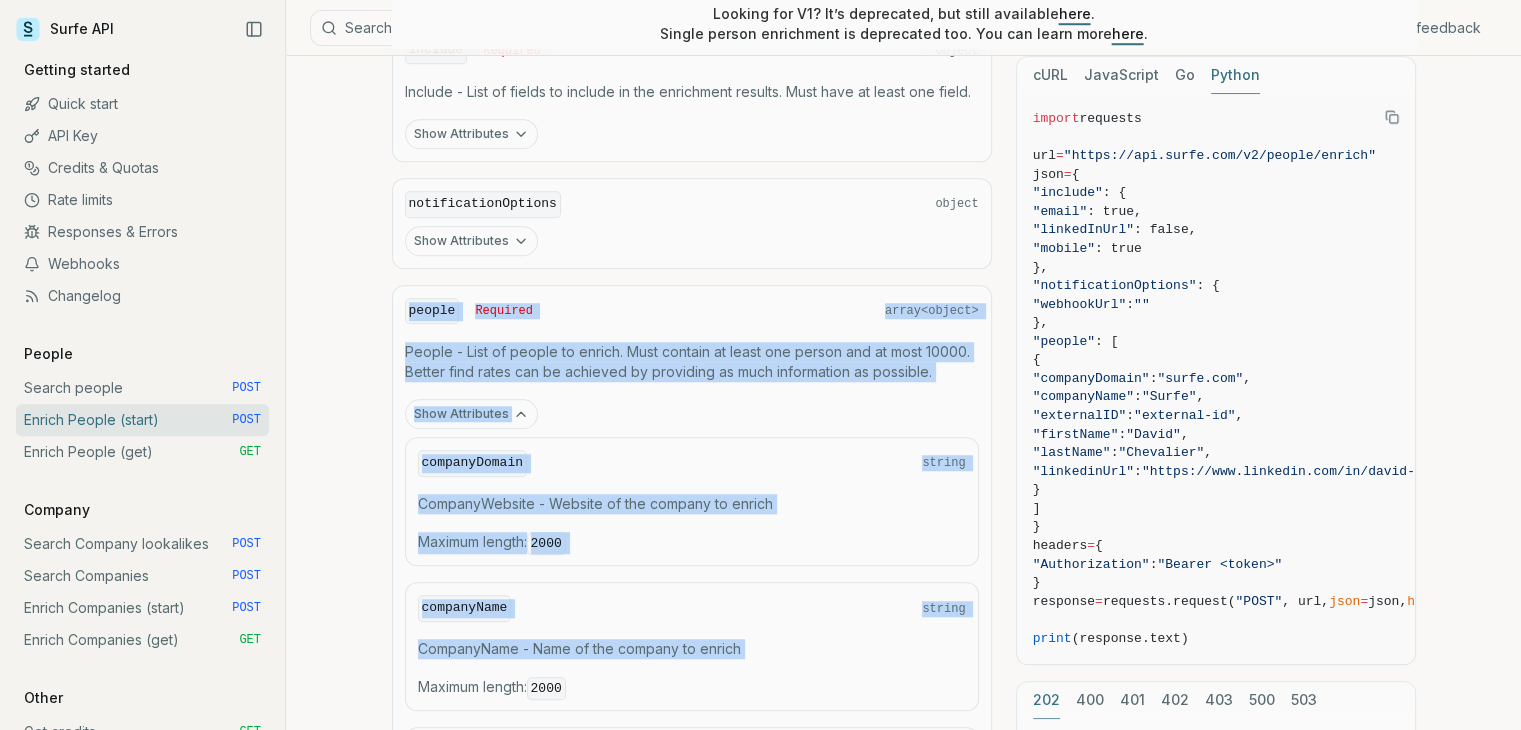 click on "Enrich People (start) Quota limitation This endpoint will not succeed if there is not enough people enrichment quota or credits available Starts bulk enriching the provided list of people and returns an enrichment ID. Enrichment runs asynchronously. To be notified when the enrichments are complete, we highly recommend using the notificationOptions.webhookUrl field. This enables webhook notifications that automatically send the result to your server when ready. For more details, see the webhook documentation here. Alternatively, you can manually check the enrichment's progress and results by sending a request to GET /v2/people/enrich/:id. However, polling is less efficient and may introduce delays or unnecessary load. Looking for V1? It’s deprecated, but still available here. Single person enrichment is deprecated too. You can learn more here. POST / v2 / people / enrich Send Headers Body include * object email boolean True **** ***** **** linkedInUrl boolean False **** ***** *" at bounding box center [903, -102] 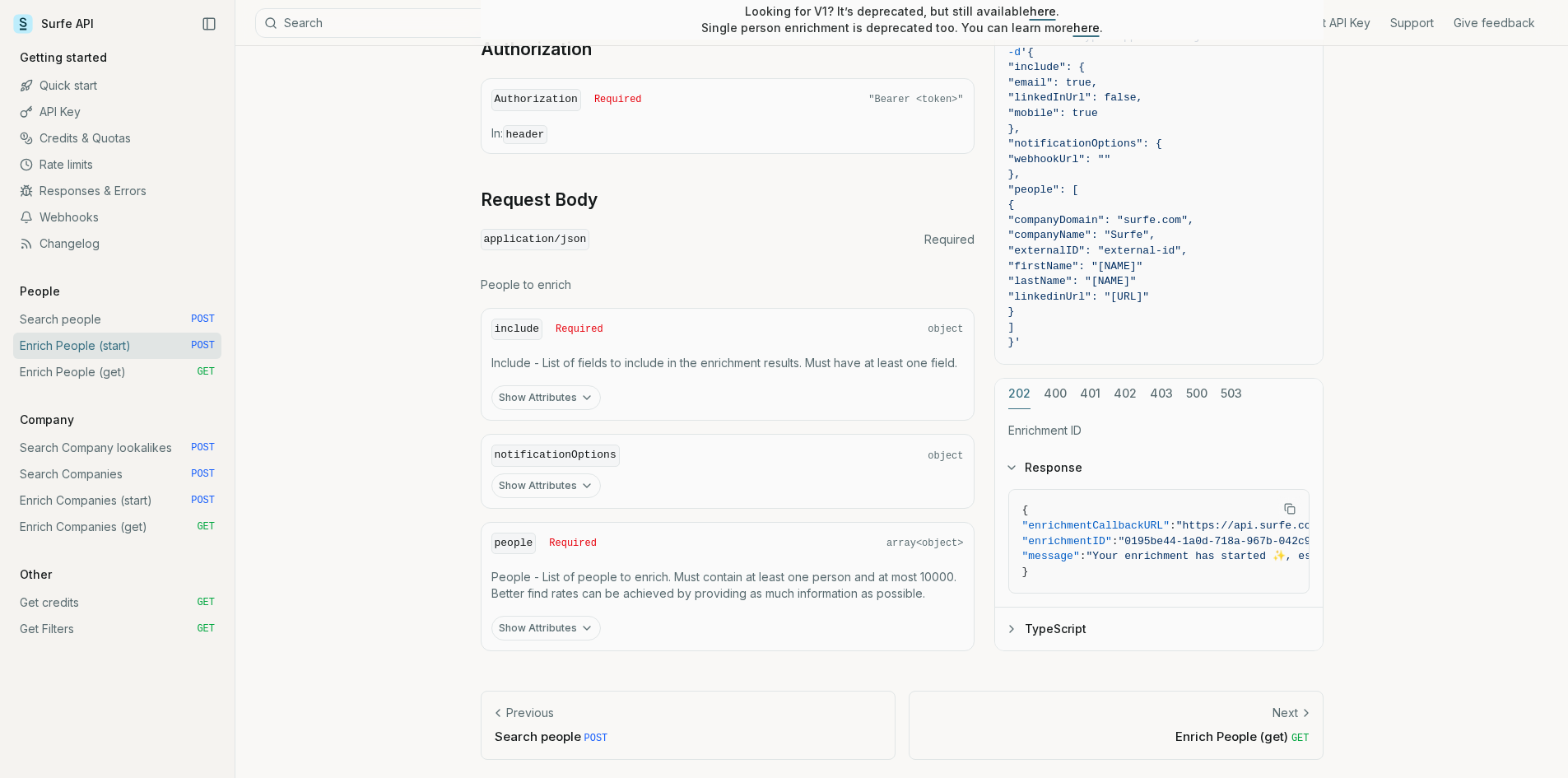 scroll, scrollTop: 575, scrollLeft: 0, axis: vertical 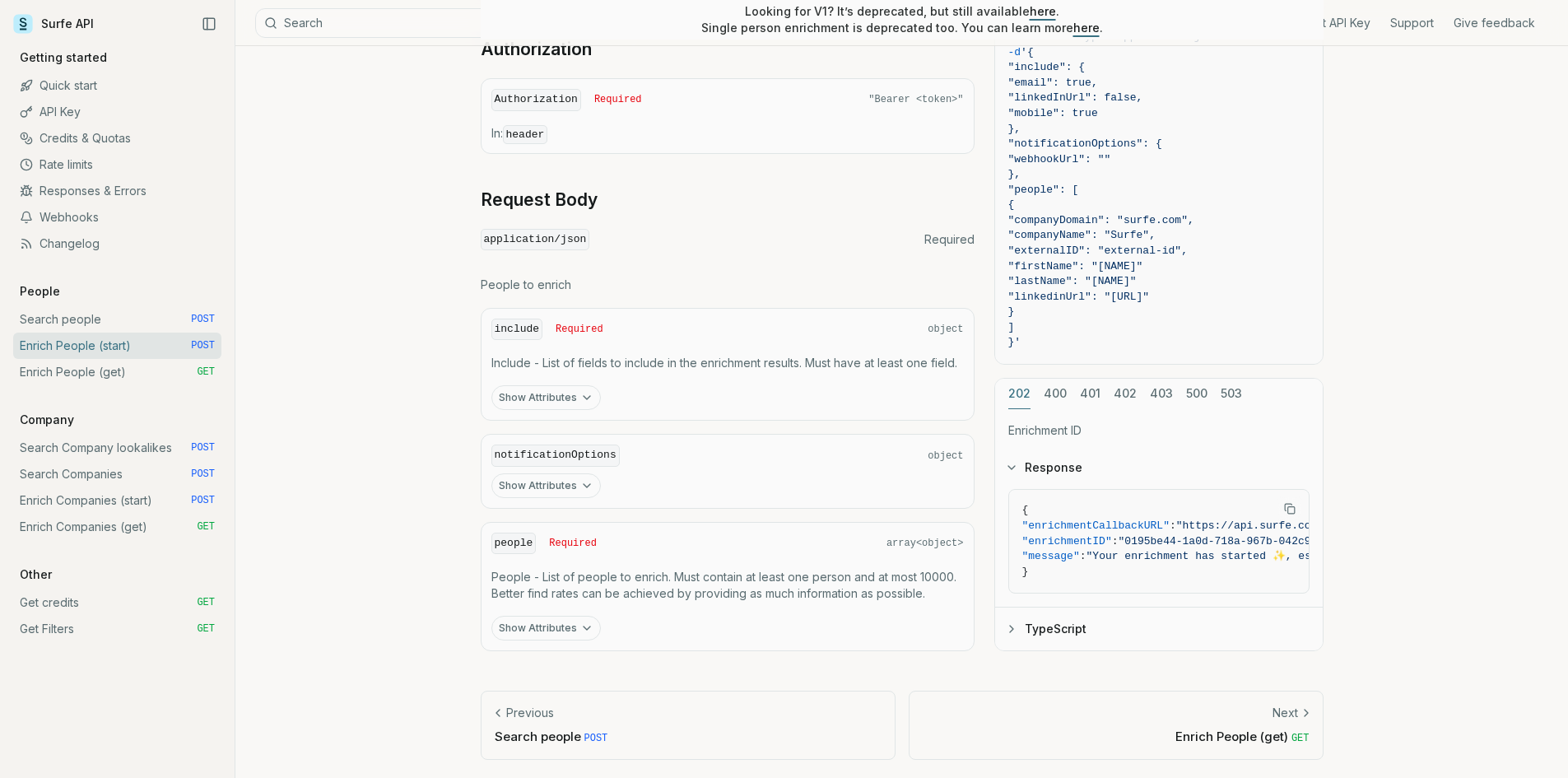 click on "Include Required object Include - List of fields to include in the enrichment results. Must have at least one field. Show Attributes" at bounding box center [728, 365] 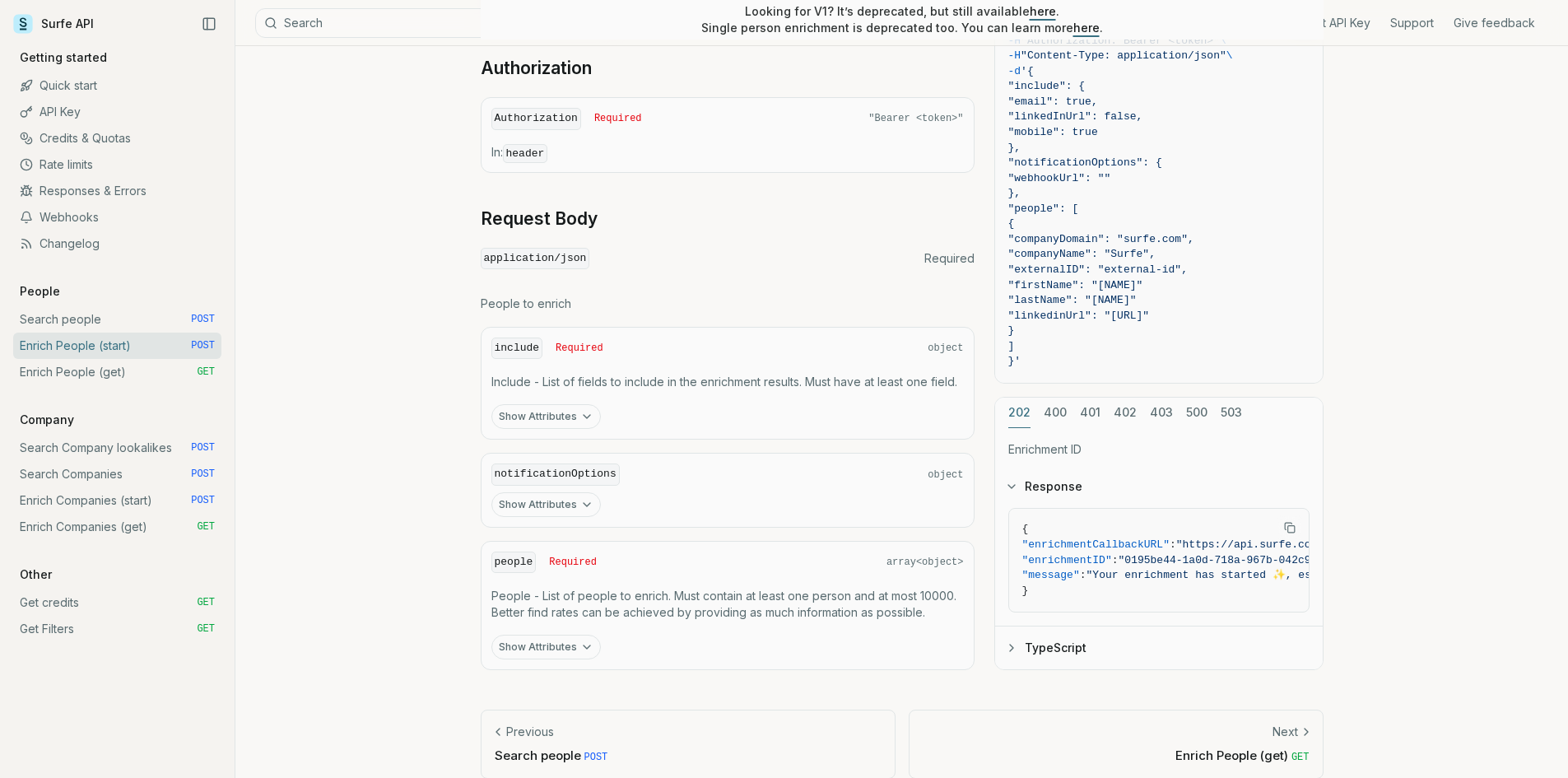 scroll, scrollTop: 575, scrollLeft: 0, axis: vertical 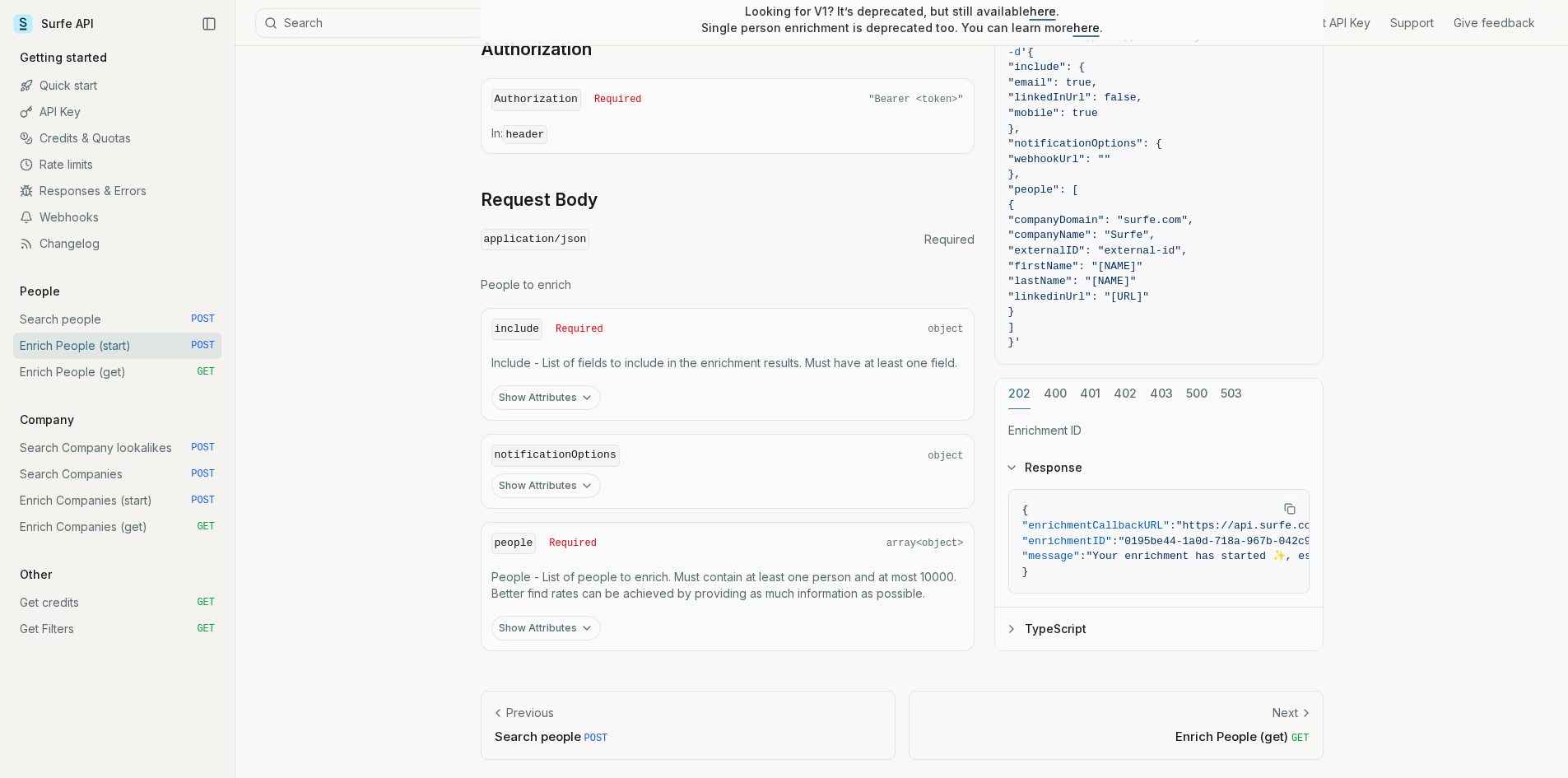 click on "Show Attributes" at bounding box center (546, 398) 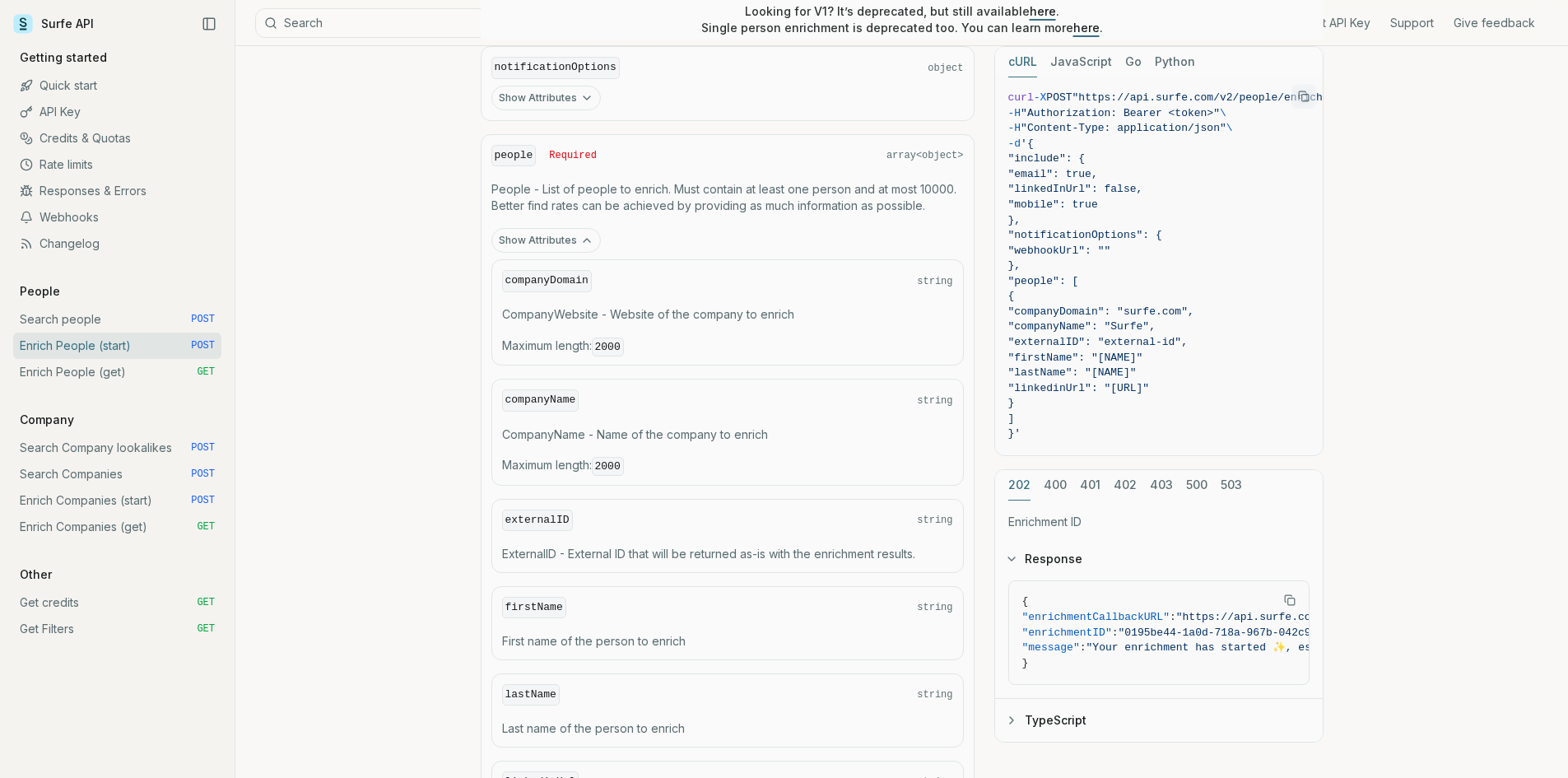 scroll, scrollTop: 987, scrollLeft: 0, axis: vertical 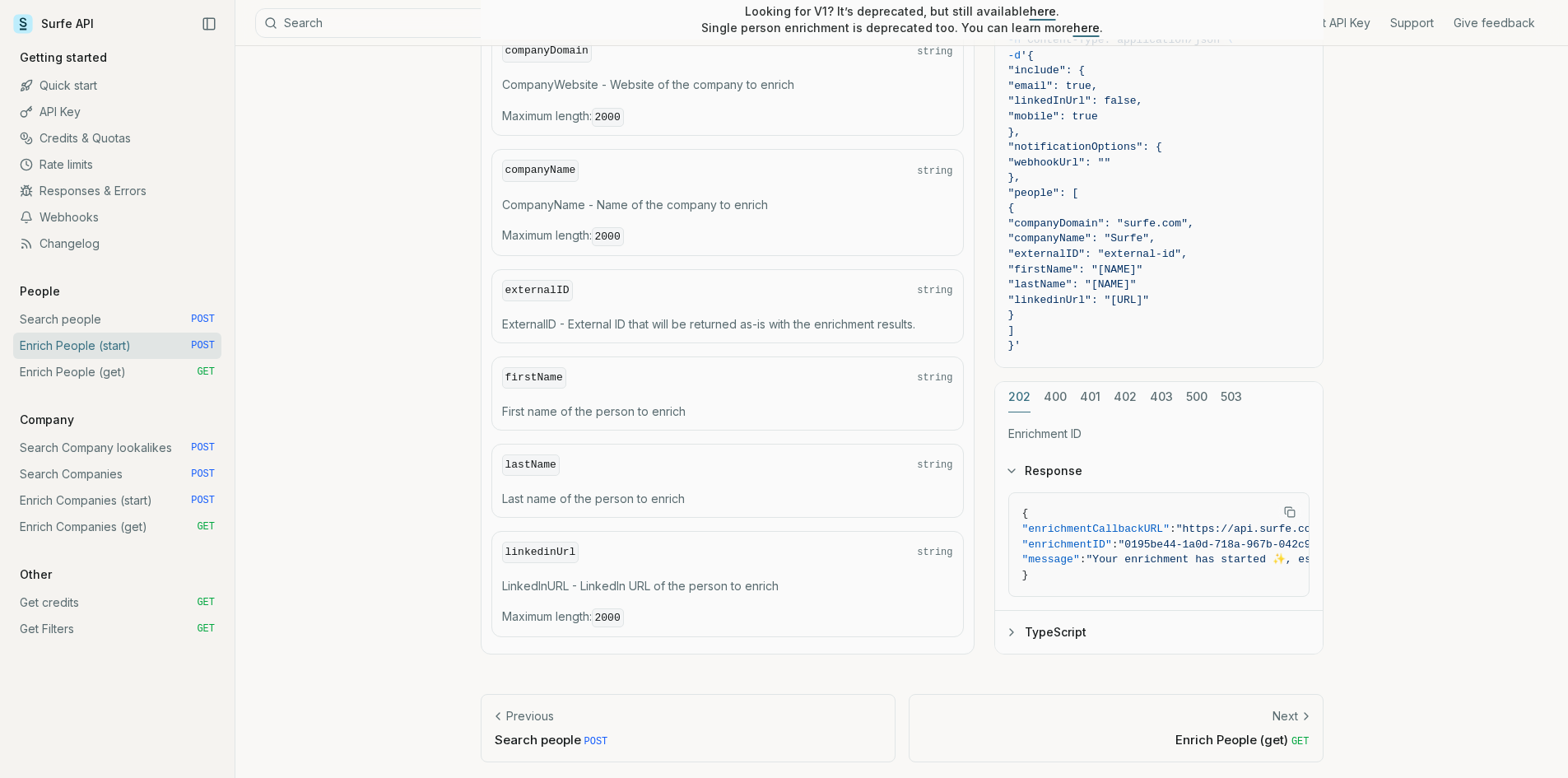 click on "firstName" at bounding box center (547, 51) 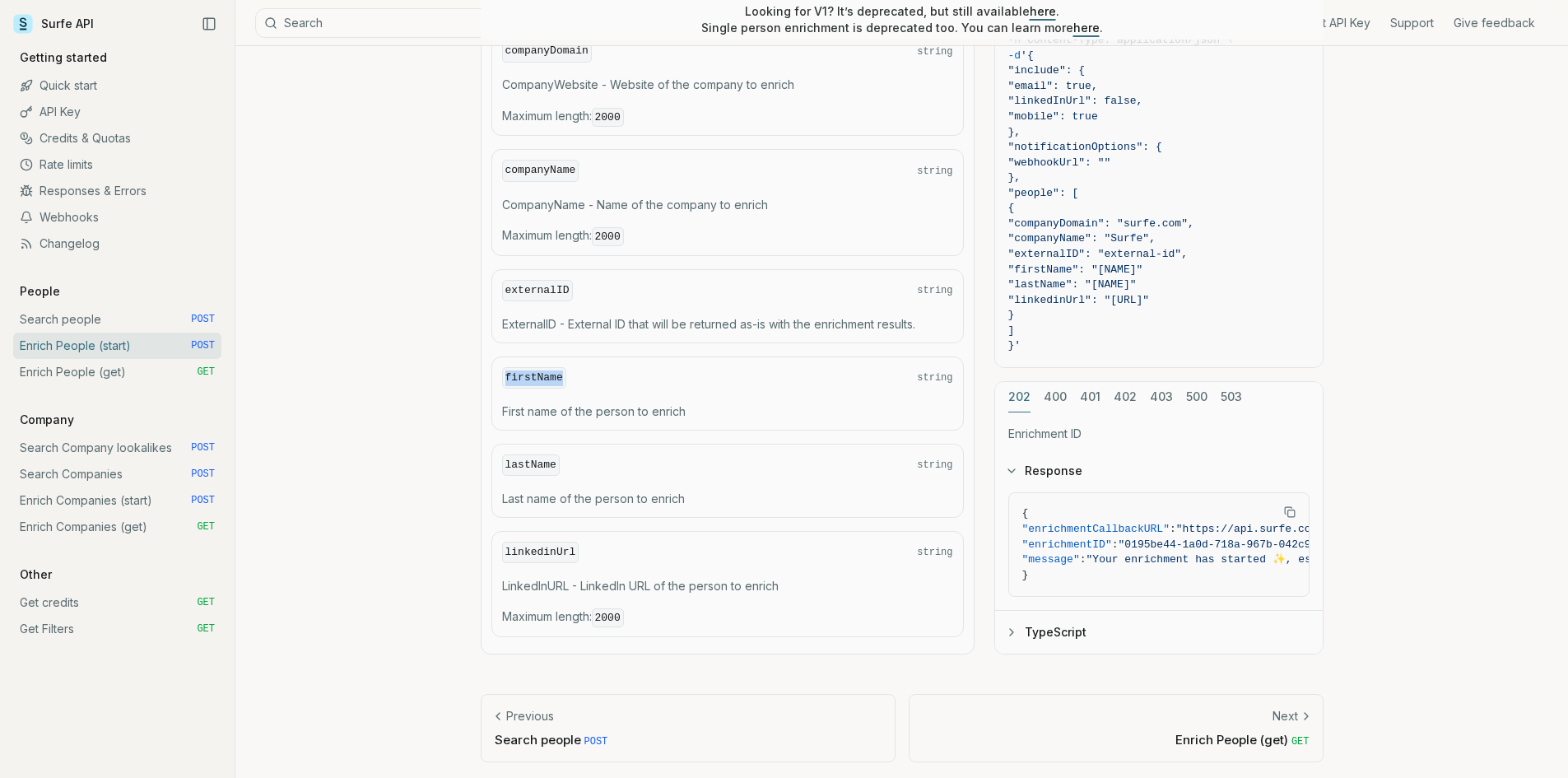 click on "firstName" at bounding box center (547, 51) 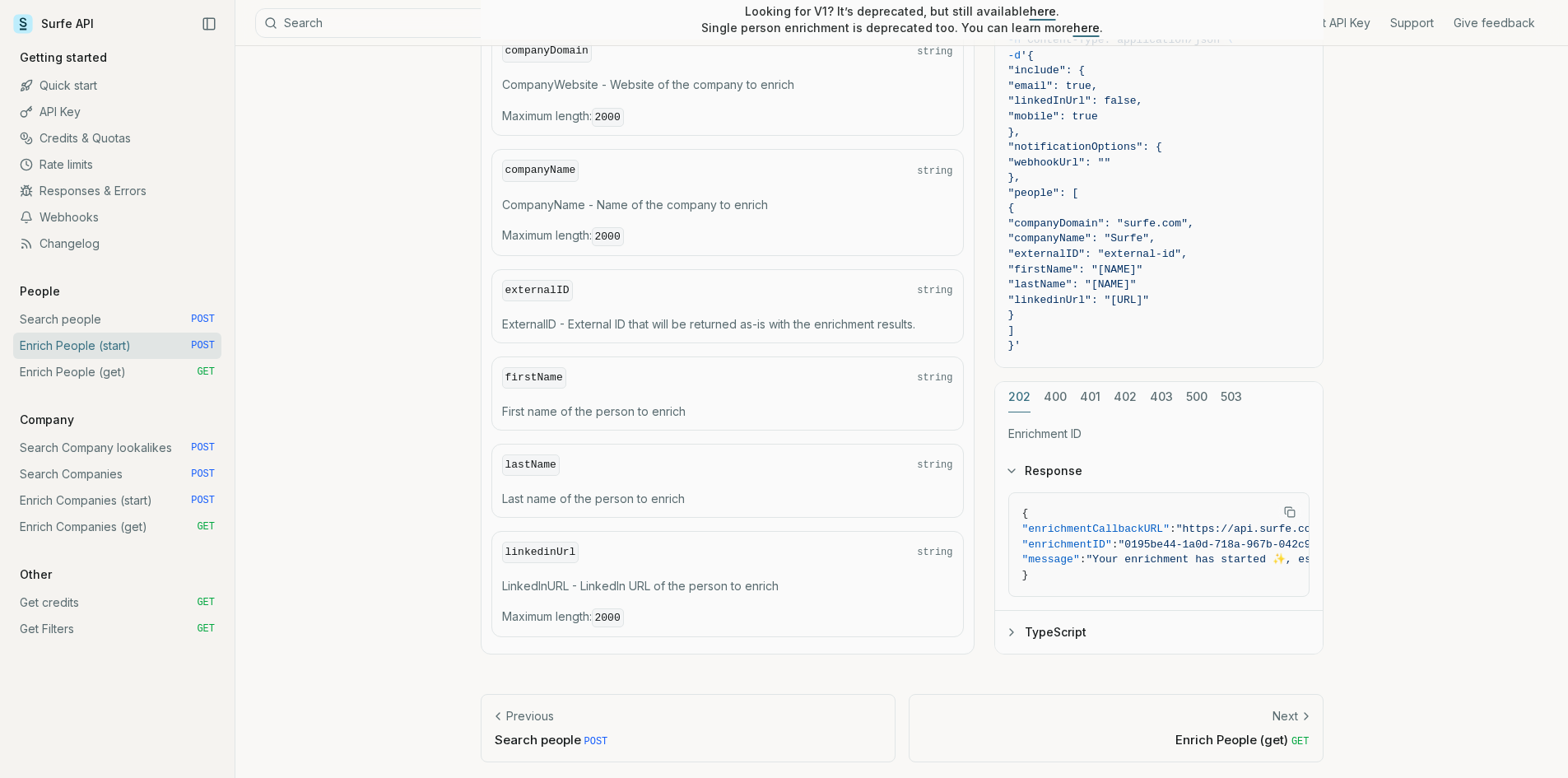 click on "companyName" at bounding box center [547, 51] 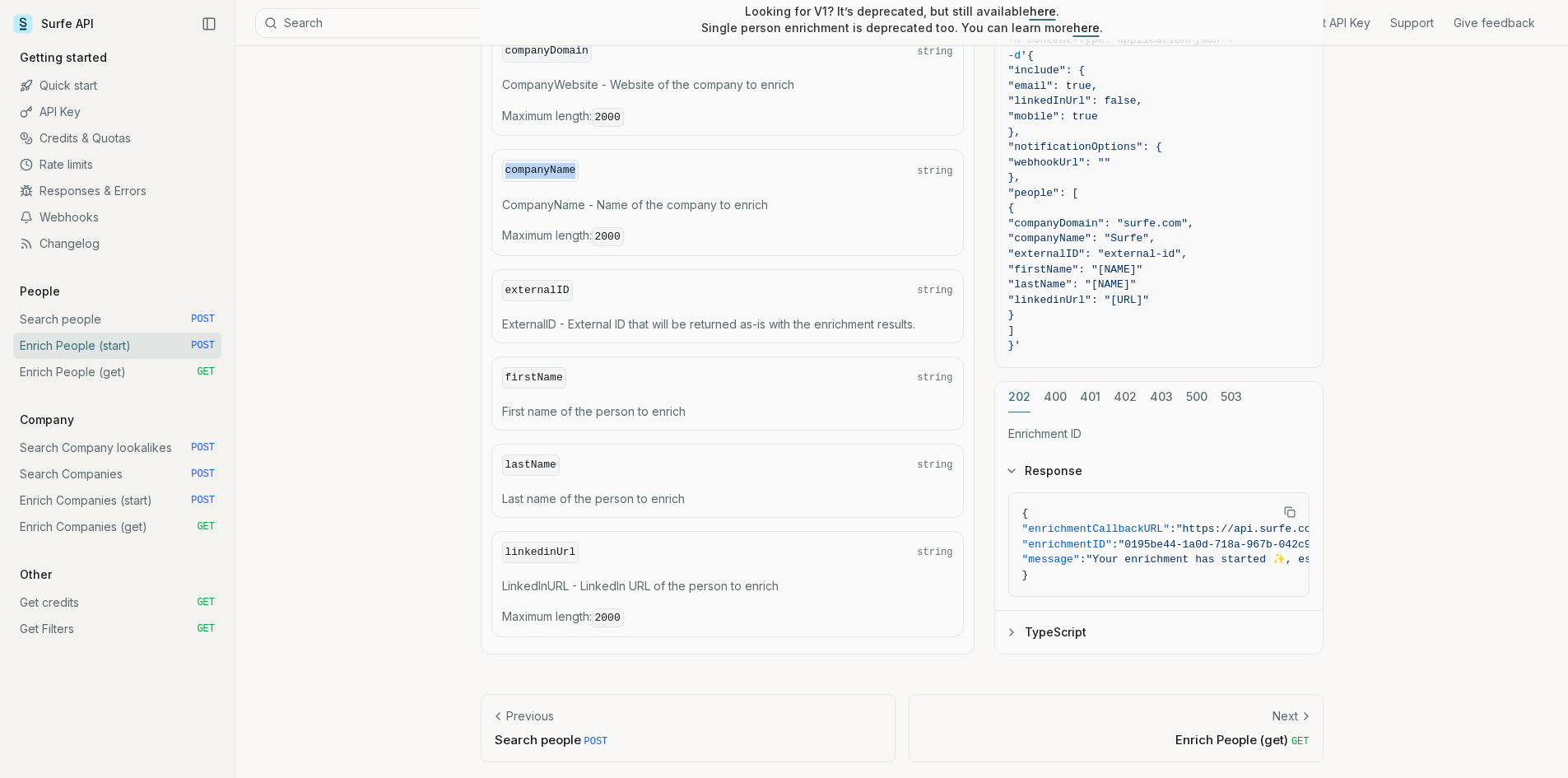 click on "companyName" at bounding box center [547, 51] 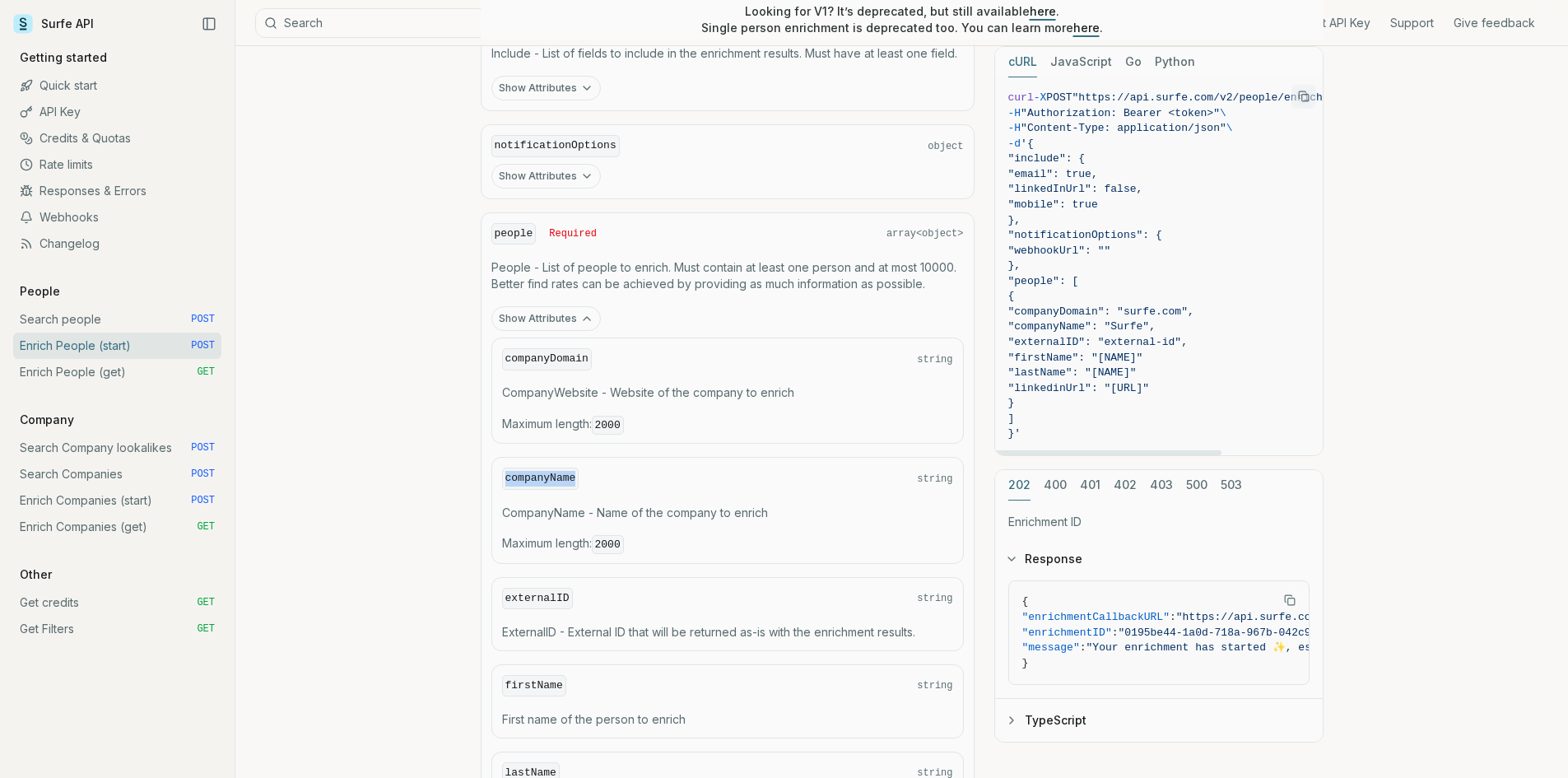 scroll, scrollTop: 864, scrollLeft: 0, axis: vertical 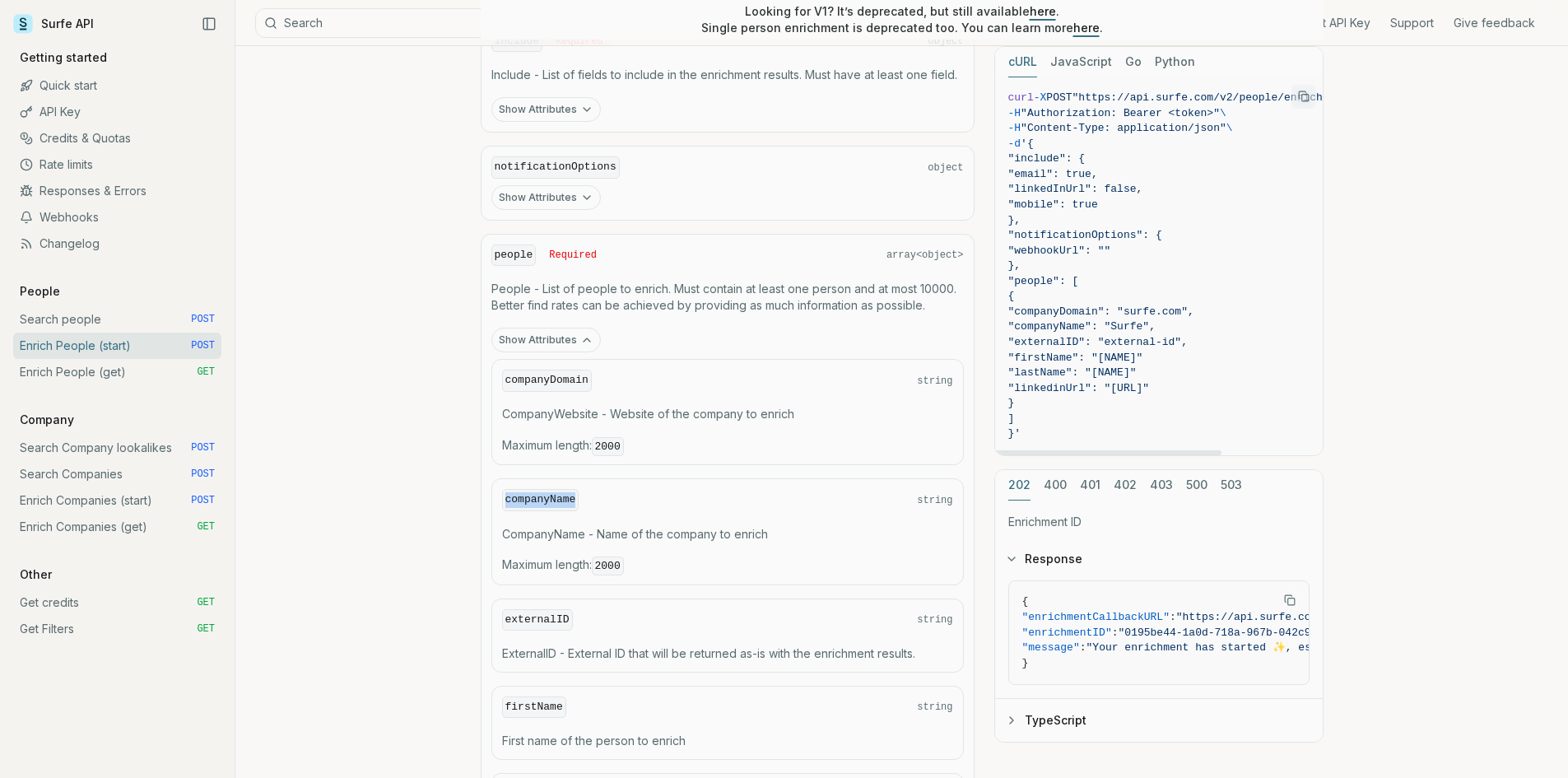 click on "Python" at bounding box center (1175, 62) 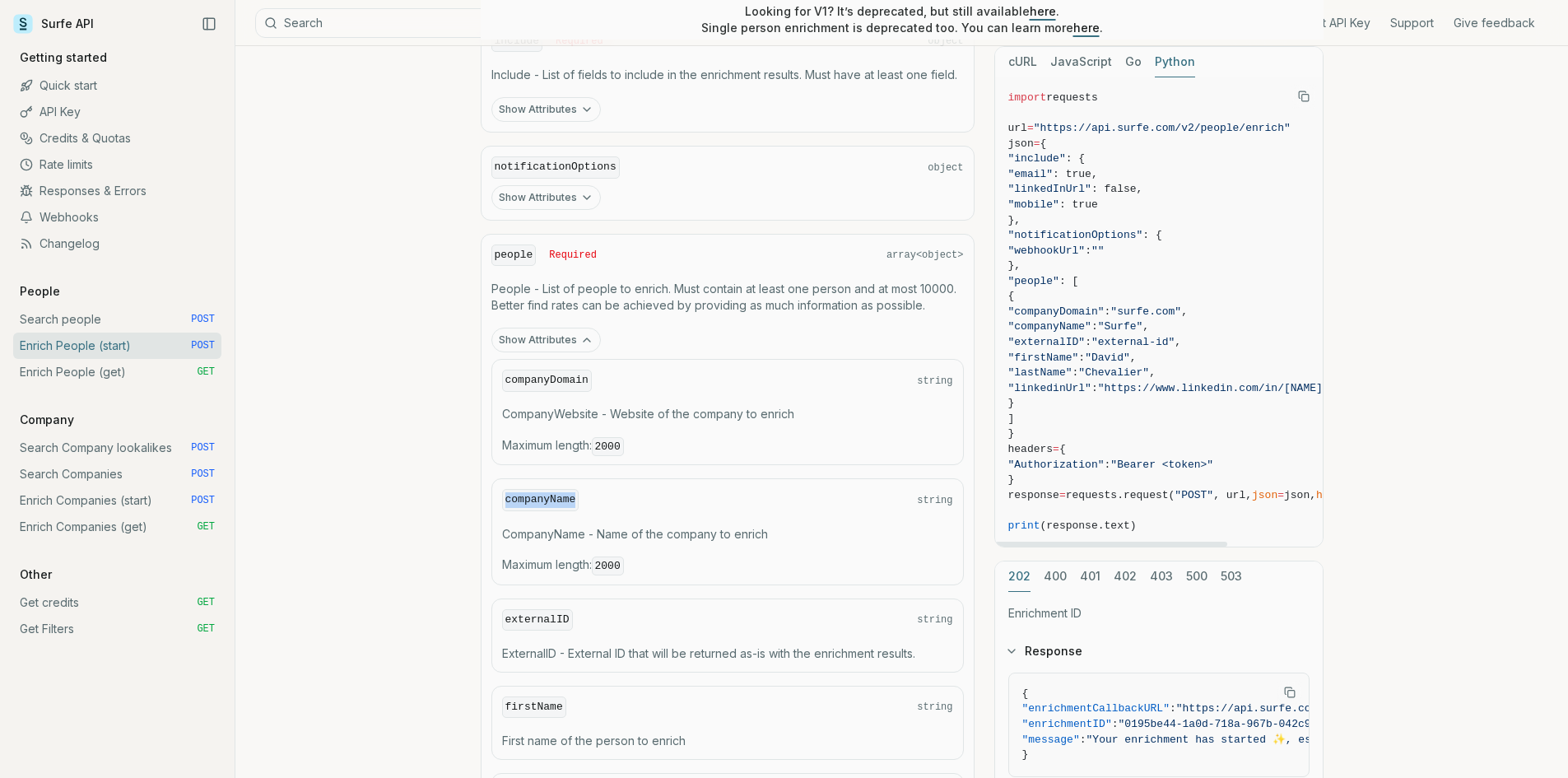 click at bounding box center [1304, 96] 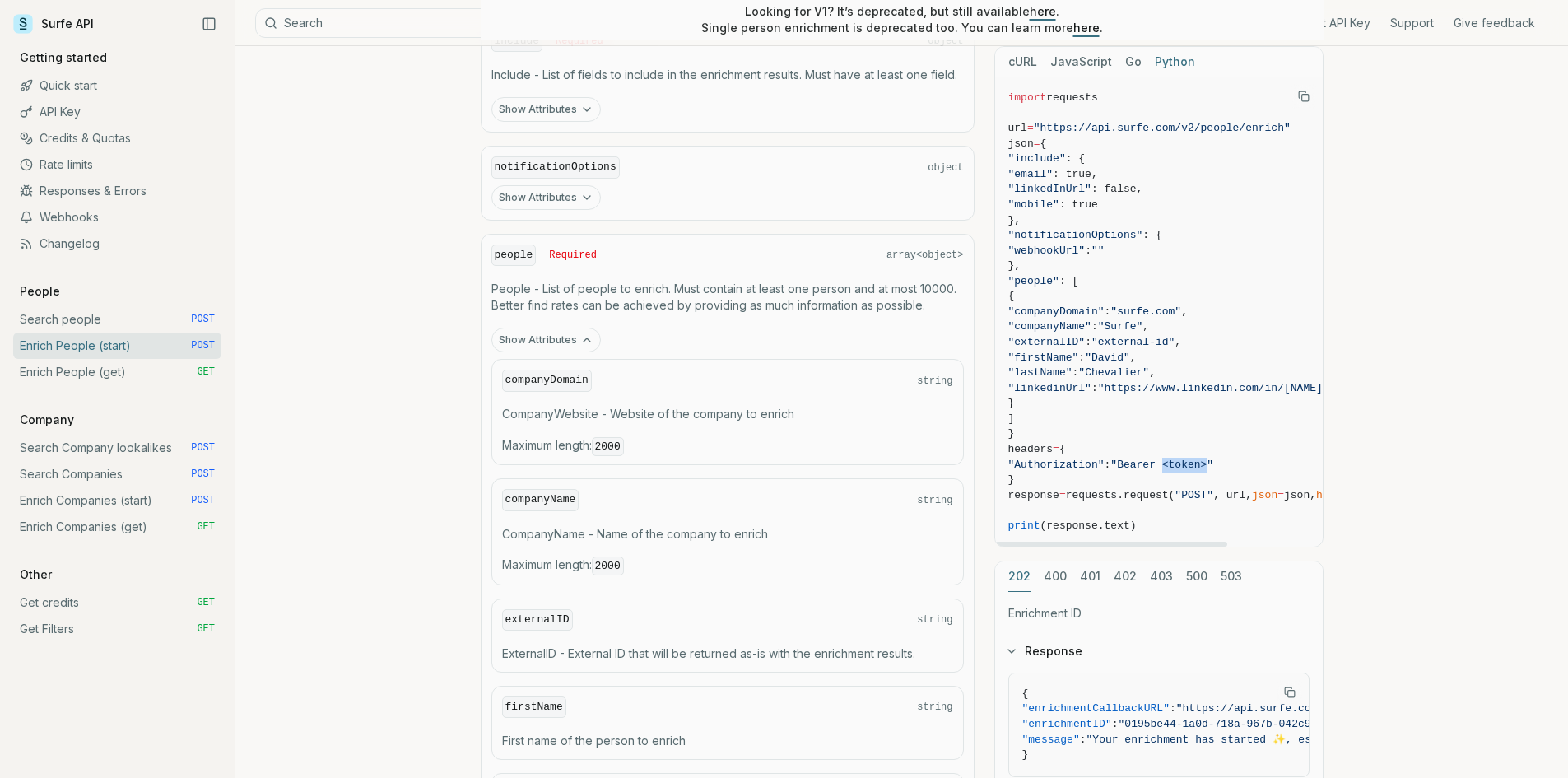 drag, startPoint x: 1166, startPoint y: 465, endPoint x: 1211, endPoint y: 465, distance: 45 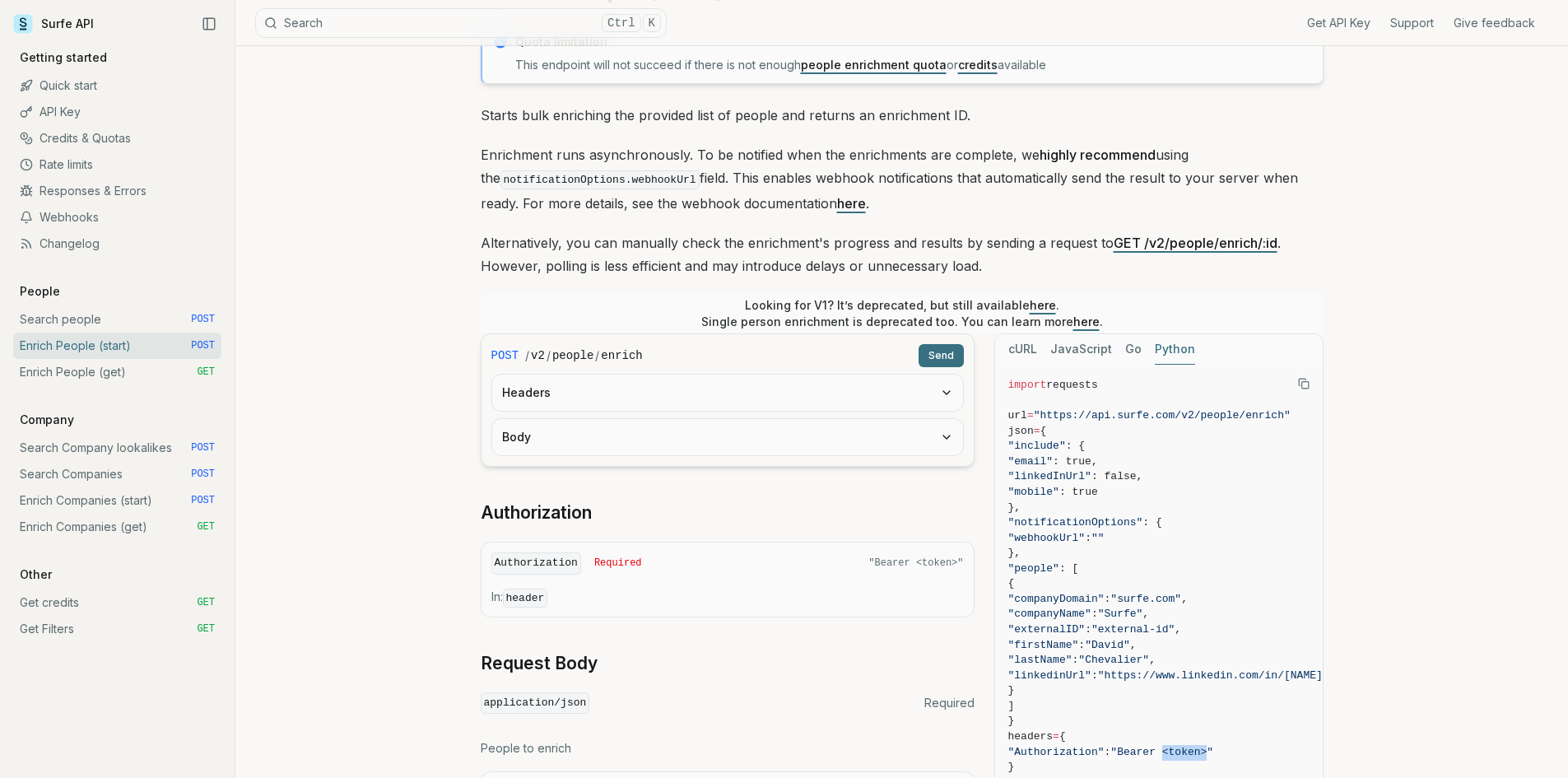 scroll, scrollTop: 0, scrollLeft: 0, axis: both 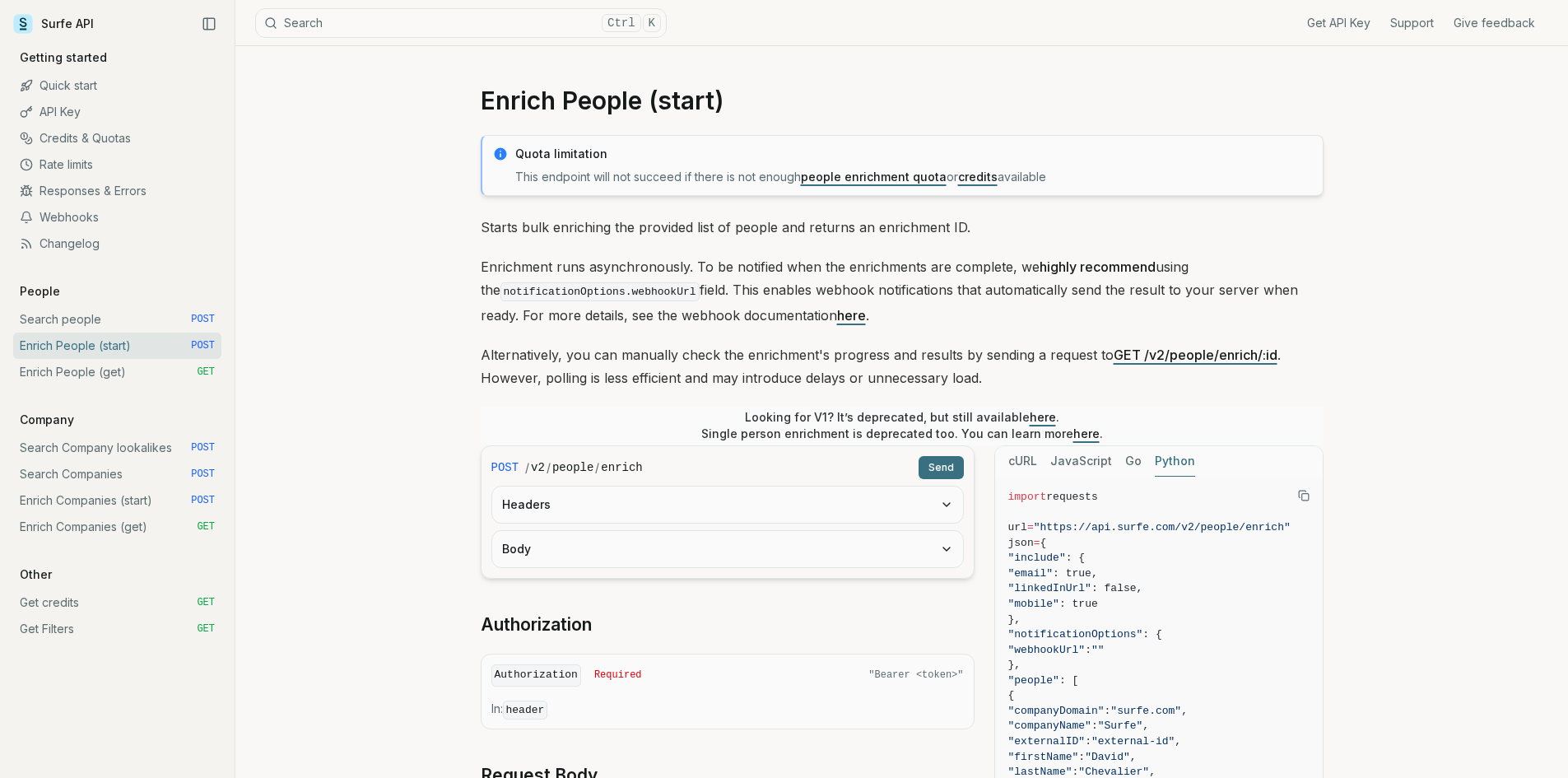 click on "GET /v2/people/enrich/:id" at bounding box center [1195, 355] 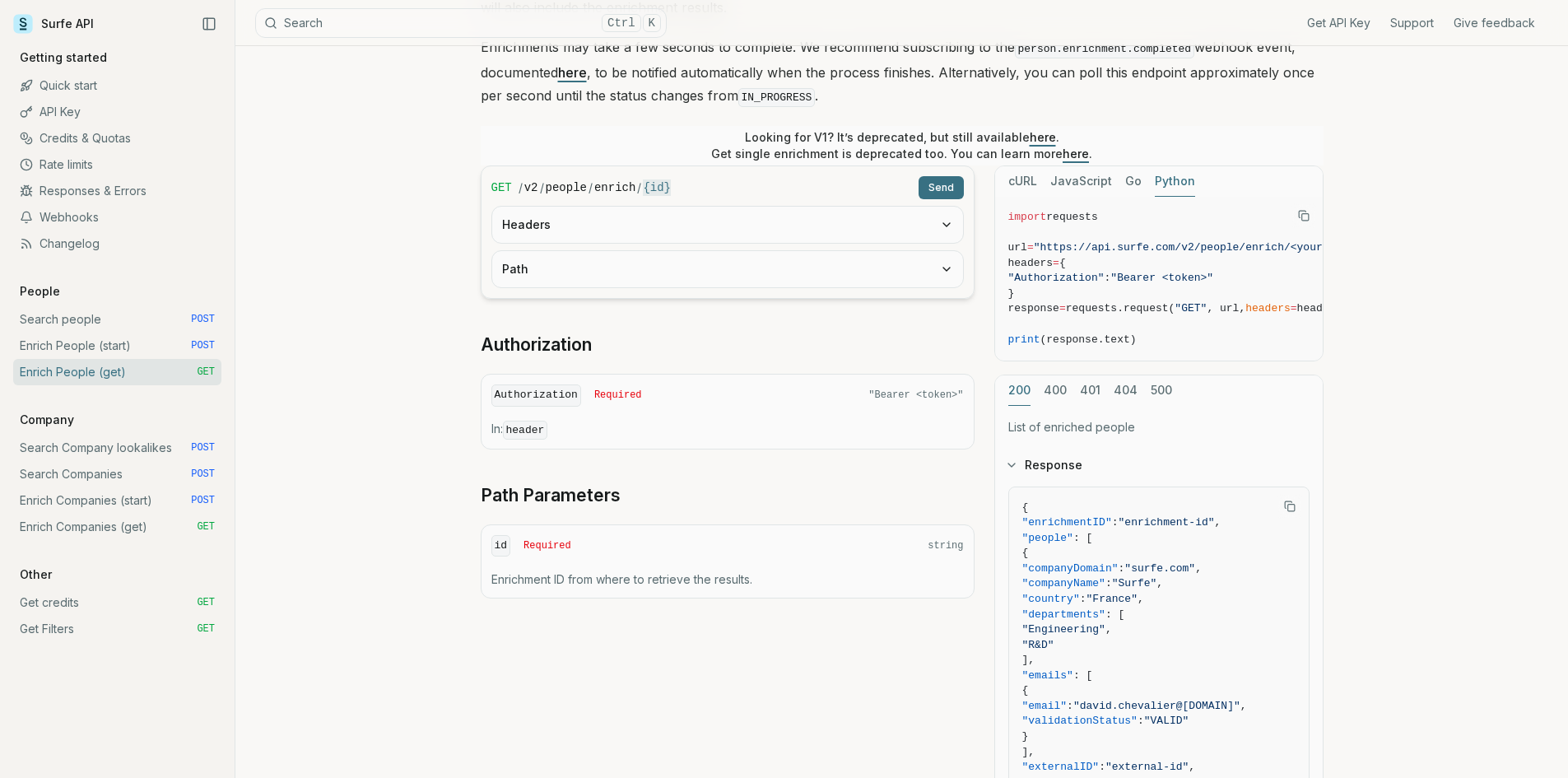 scroll, scrollTop: 247, scrollLeft: 0, axis: vertical 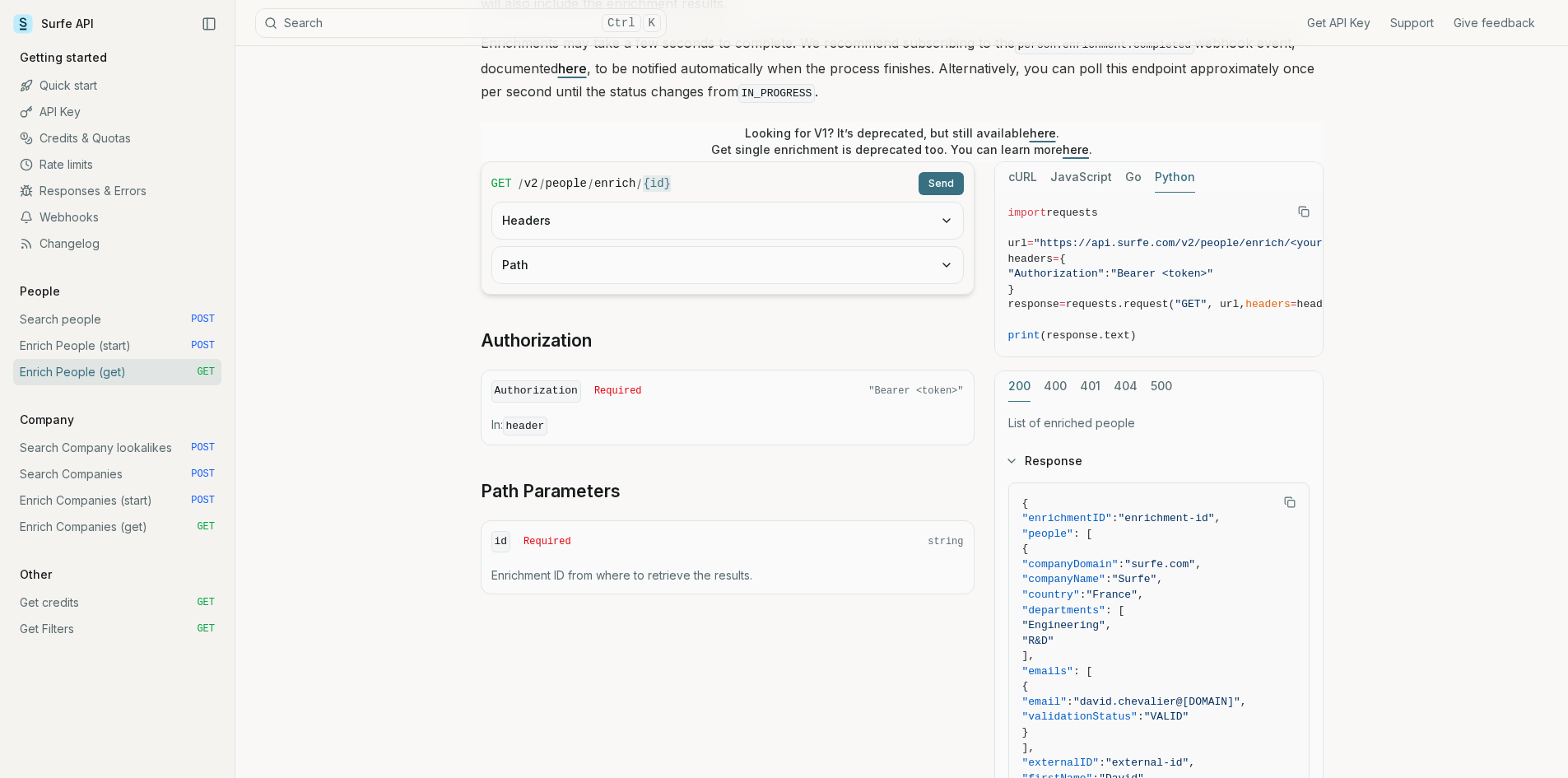click on "Headers" at bounding box center (728, 221) 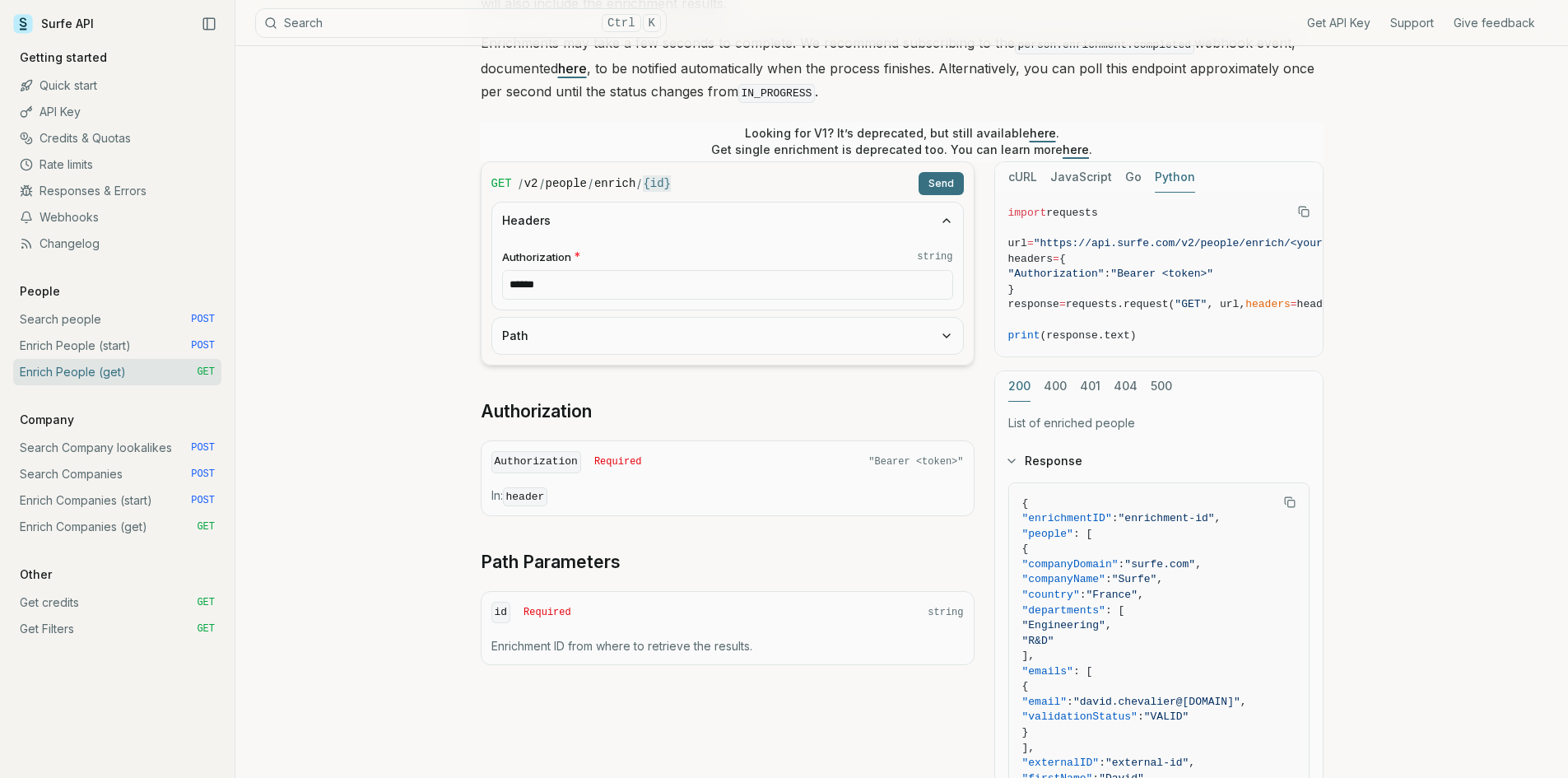 click on "Path" at bounding box center [728, 221] 